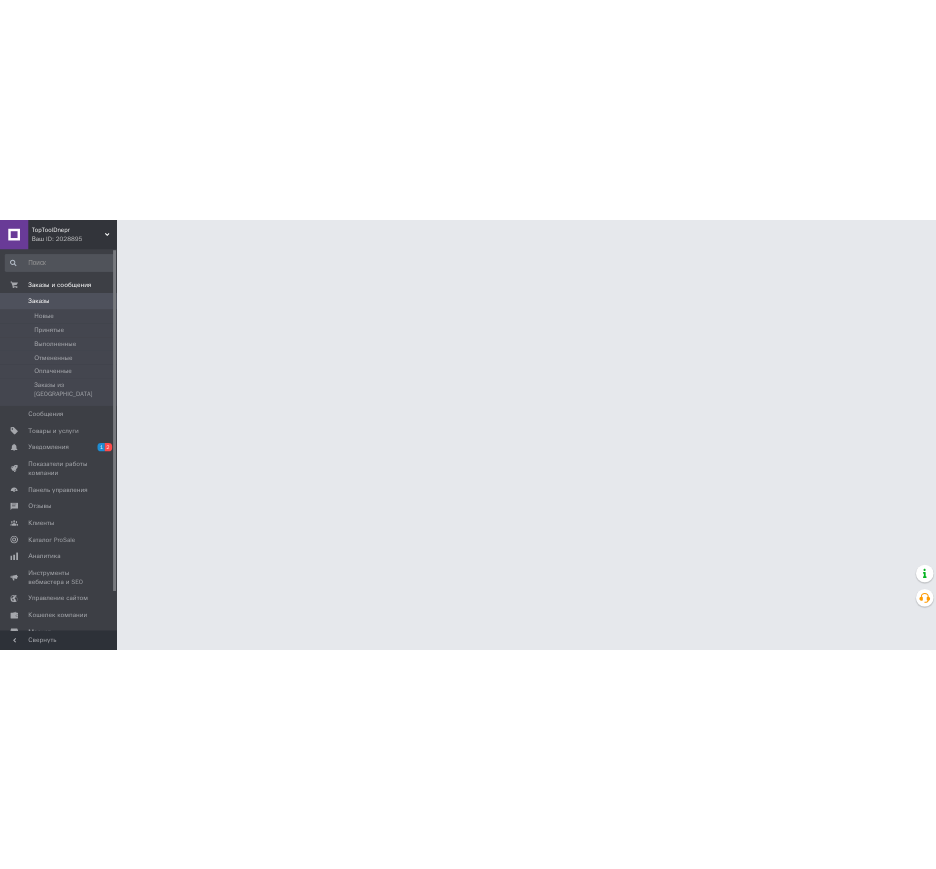 scroll, scrollTop: 0, scrollLeft: 0, axis: both 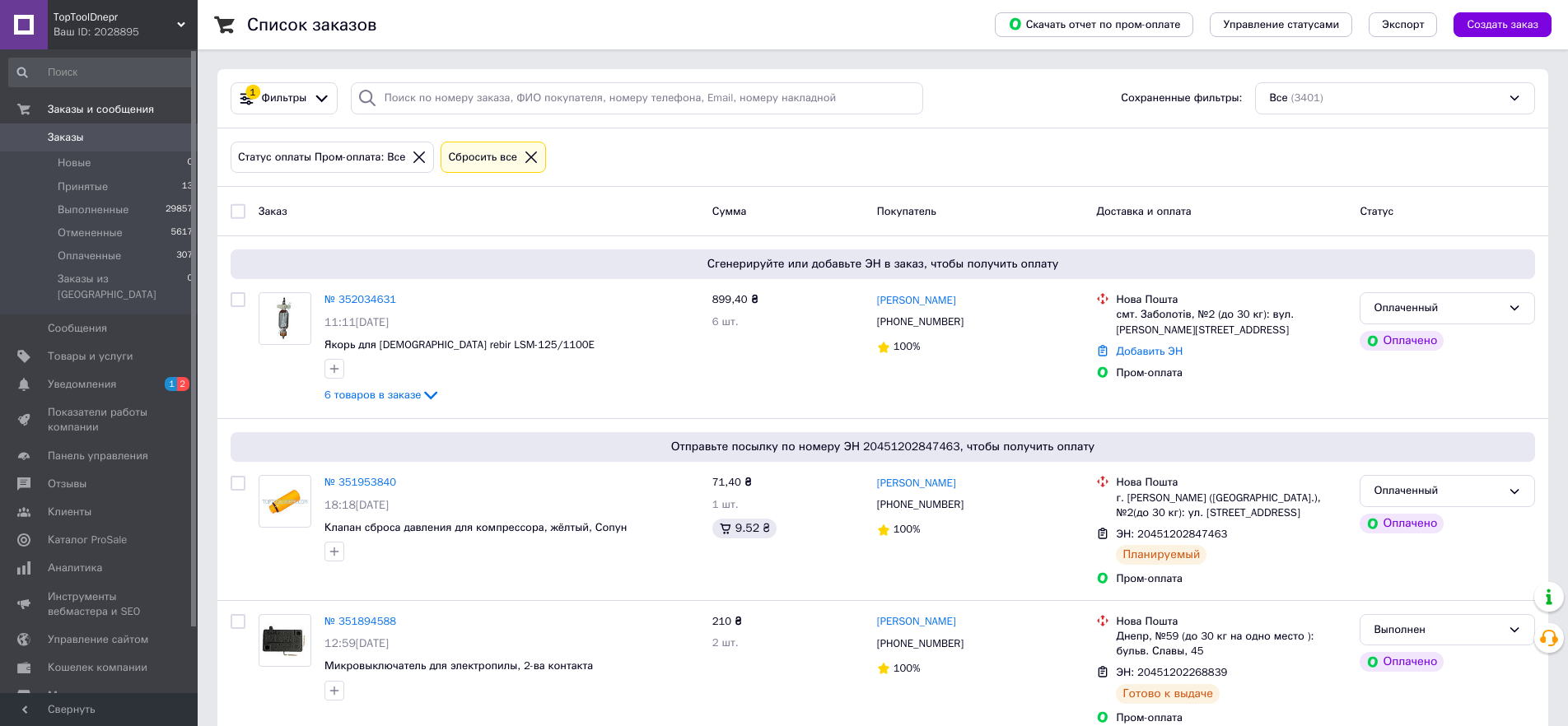 click on "№ 352034631" at bounding box center (360, 299) 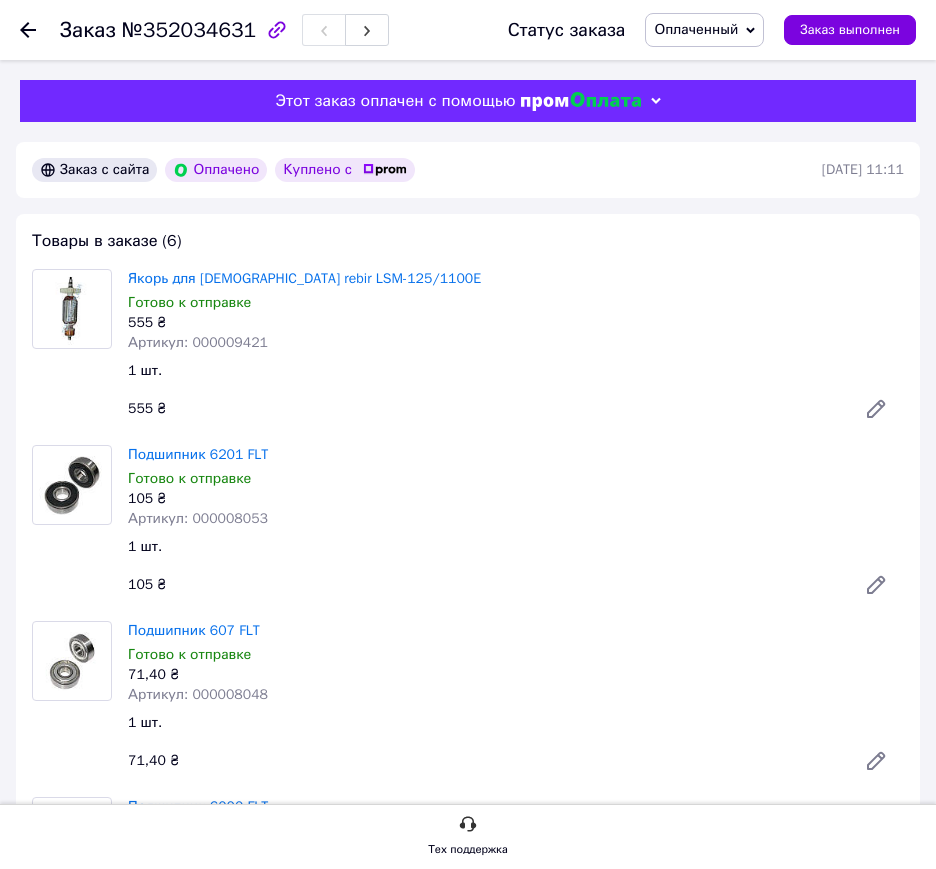 click on "Подшипник 6201 FLT Готово к отправке 105 ₴ Артикул: 000008053 1 шт. 105 ₴" at bounding box center [516, 525] 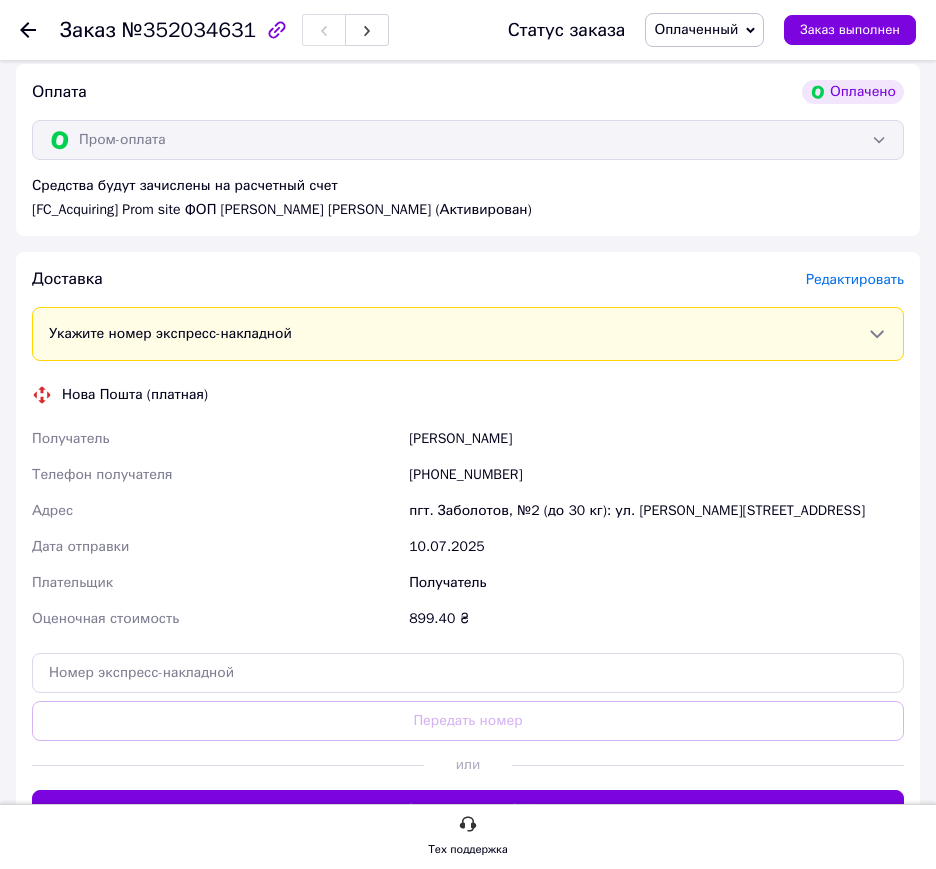 scroll, scrollTop: 1800, scrollLeft: 0, axis: vertical 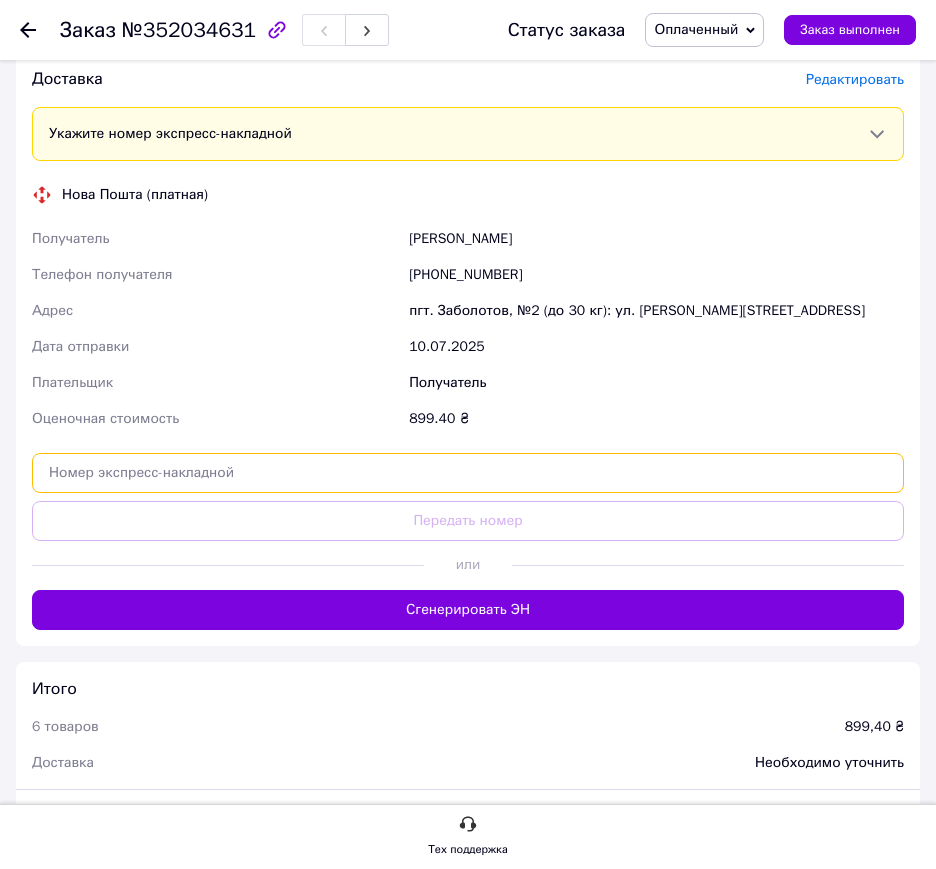 click at bounding box center (468, 473) 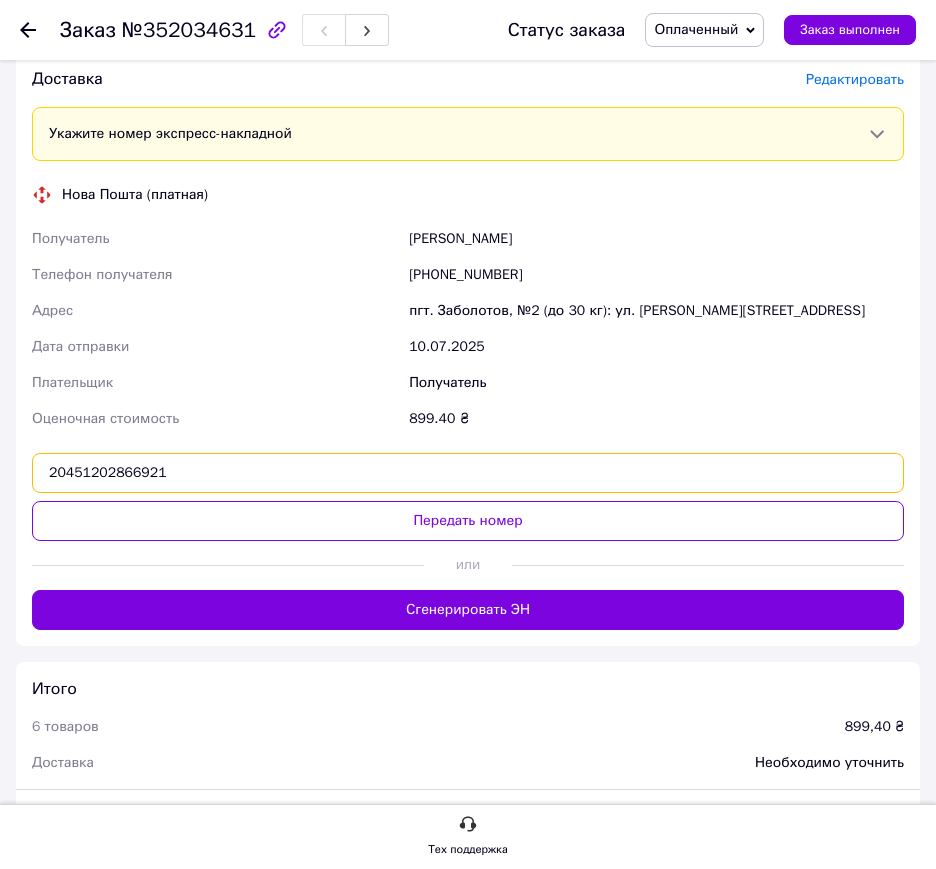 type on "20451202866921" 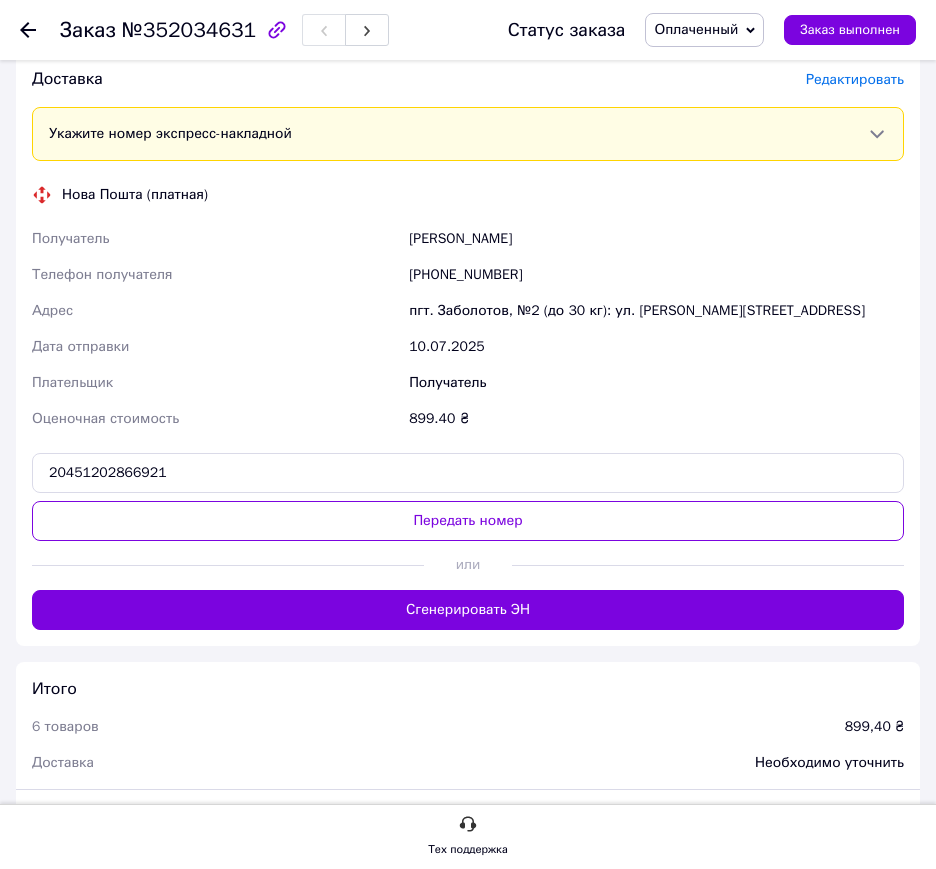 click on "Передать номер" at bounding box center (468, 521) 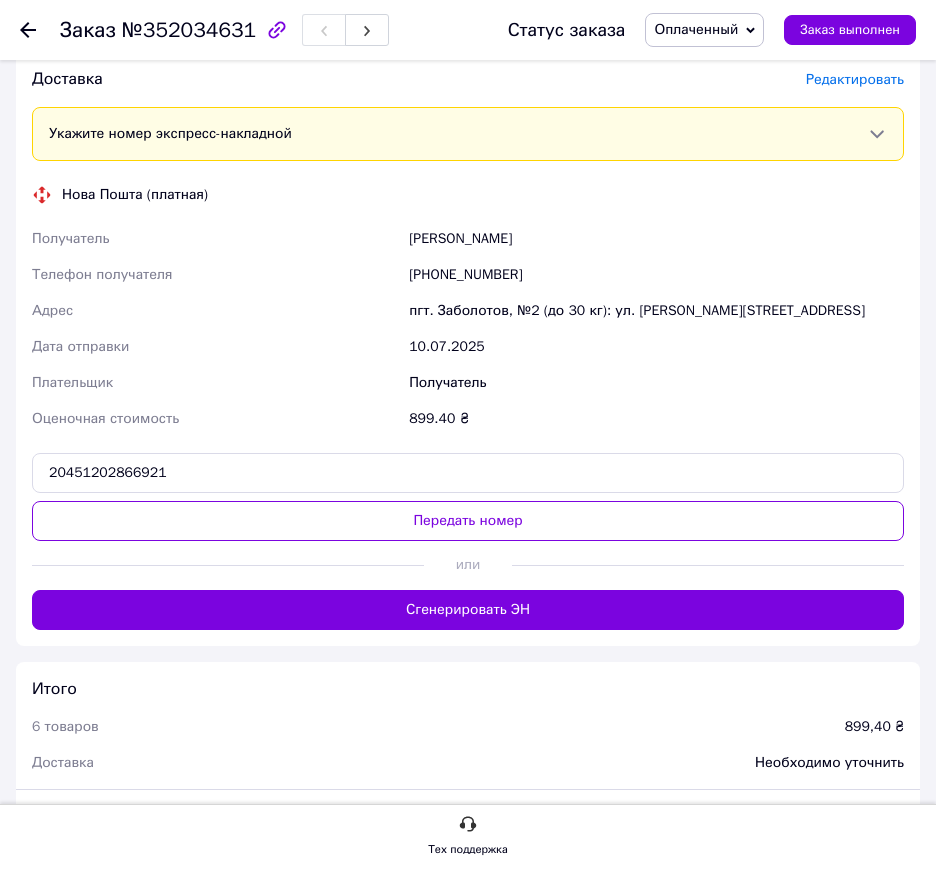click on "Плательщик" at bounding box center [216, 383] 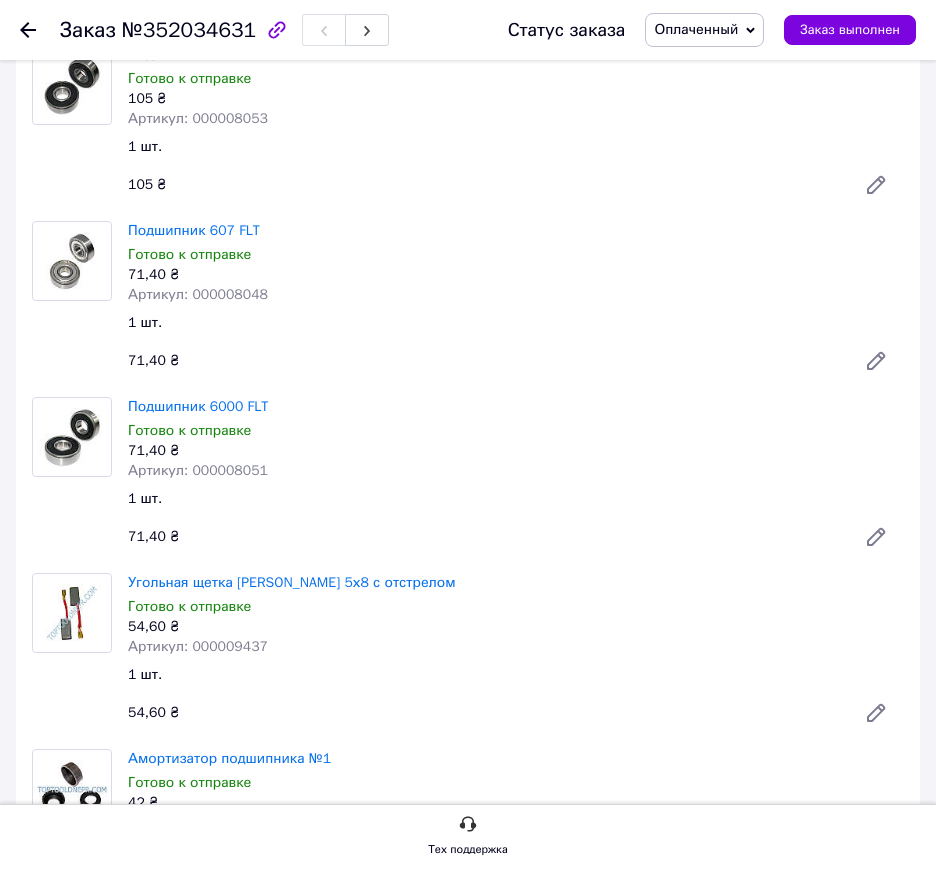 scroll, scrollTop: 500, scrollLeft: 0, axis: vertical 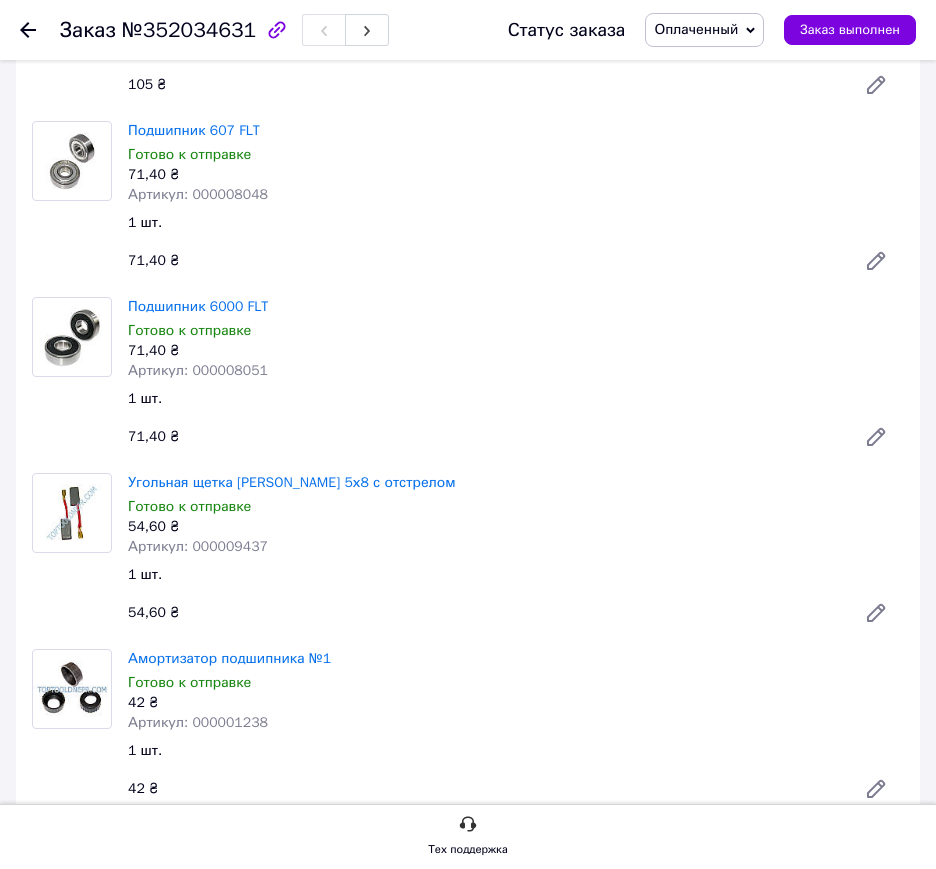 click on "Угольная щетка [PERSON_NAME] 5х8 с отстрелом" at bounding box center [516, 483] 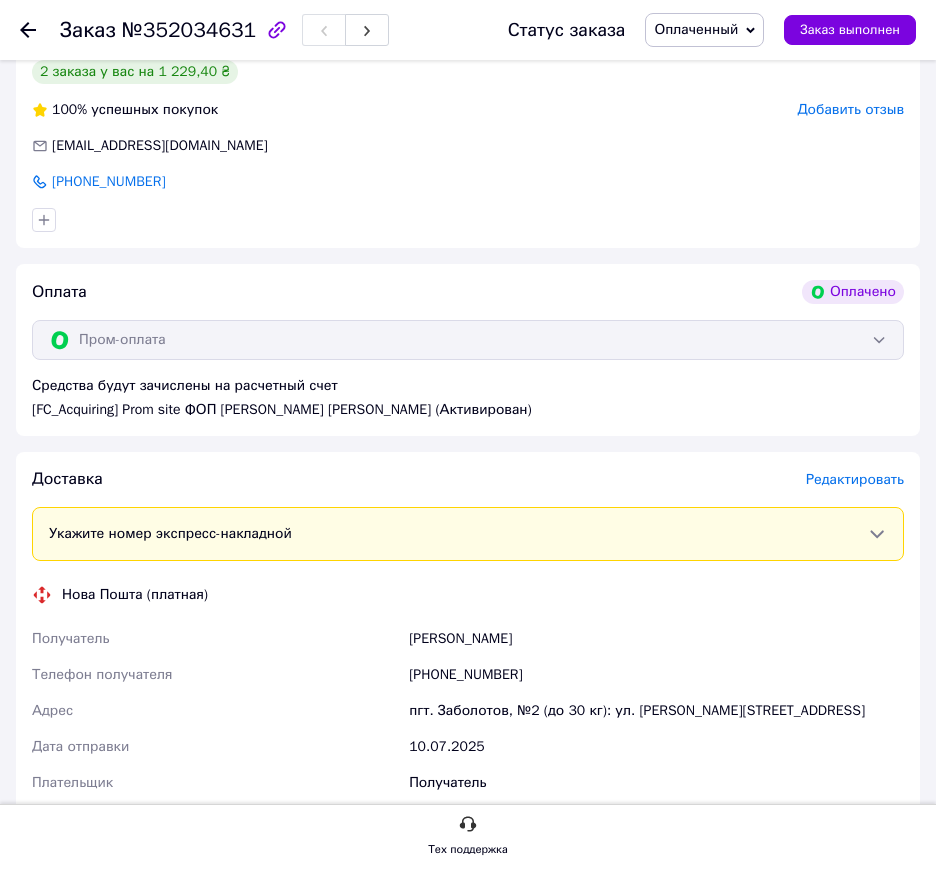 scroll, scrollTop: 1600, scrollLeft: 0, axis: vertical 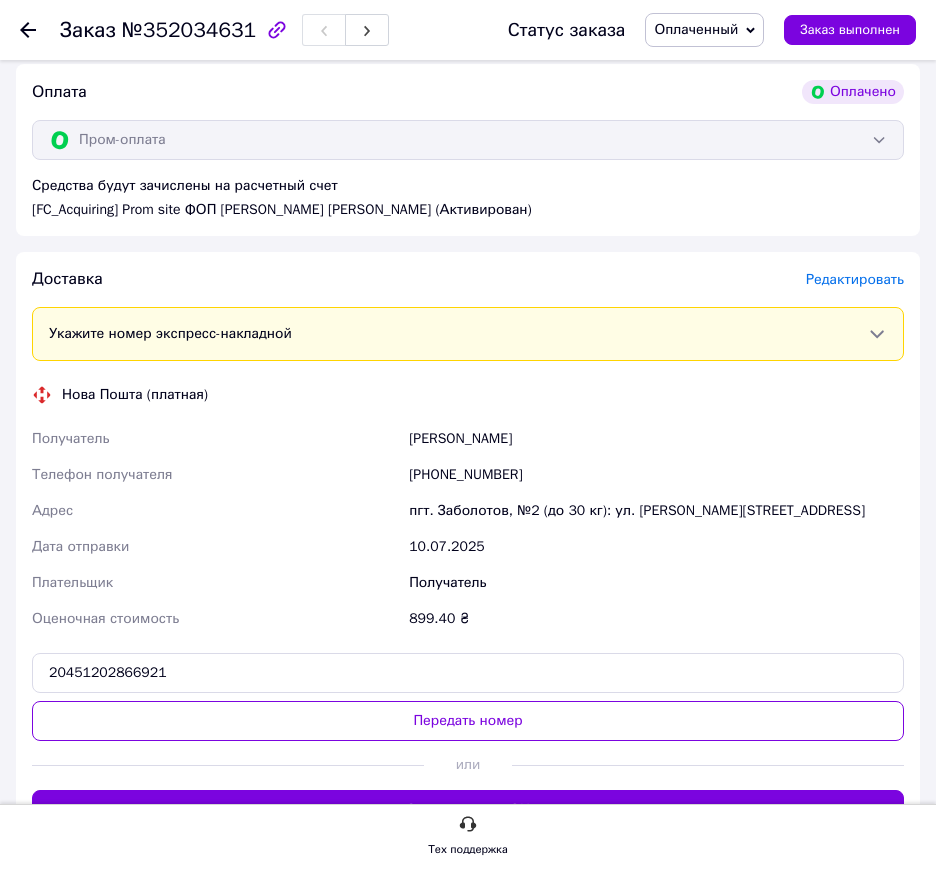 click on "[PHONE_NUMBER]" at bounding box center (656, 475) 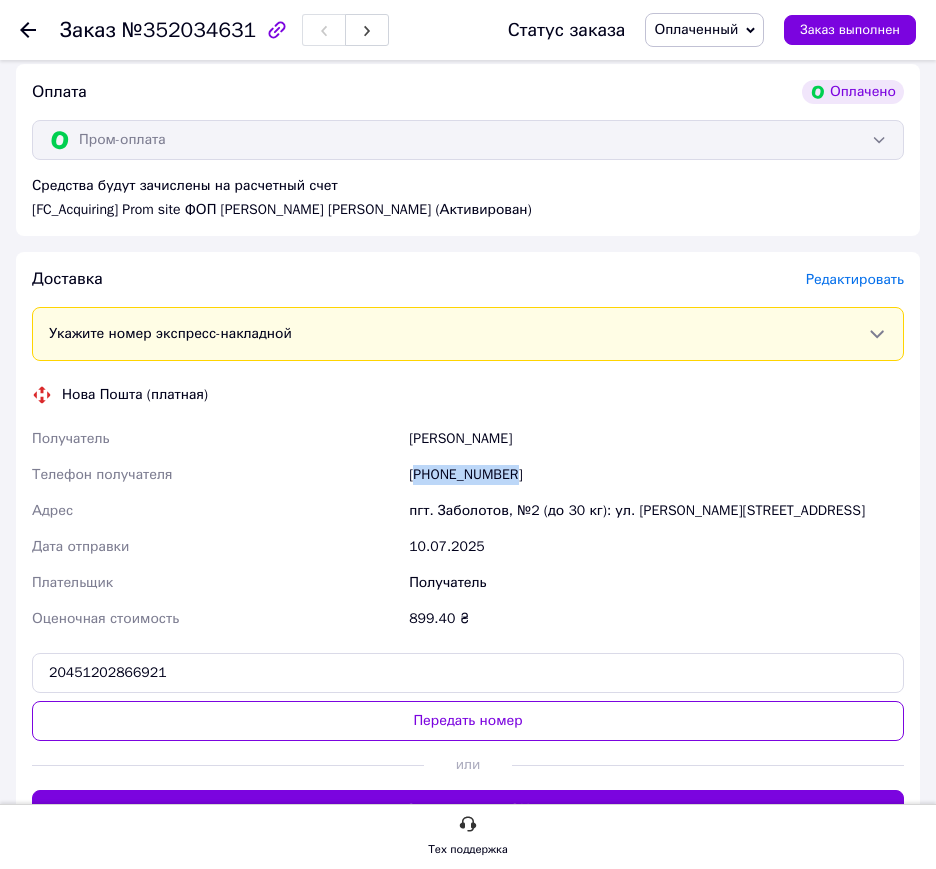 click on "[PHONE_NUMBER]" at bounding box center (656, 475) 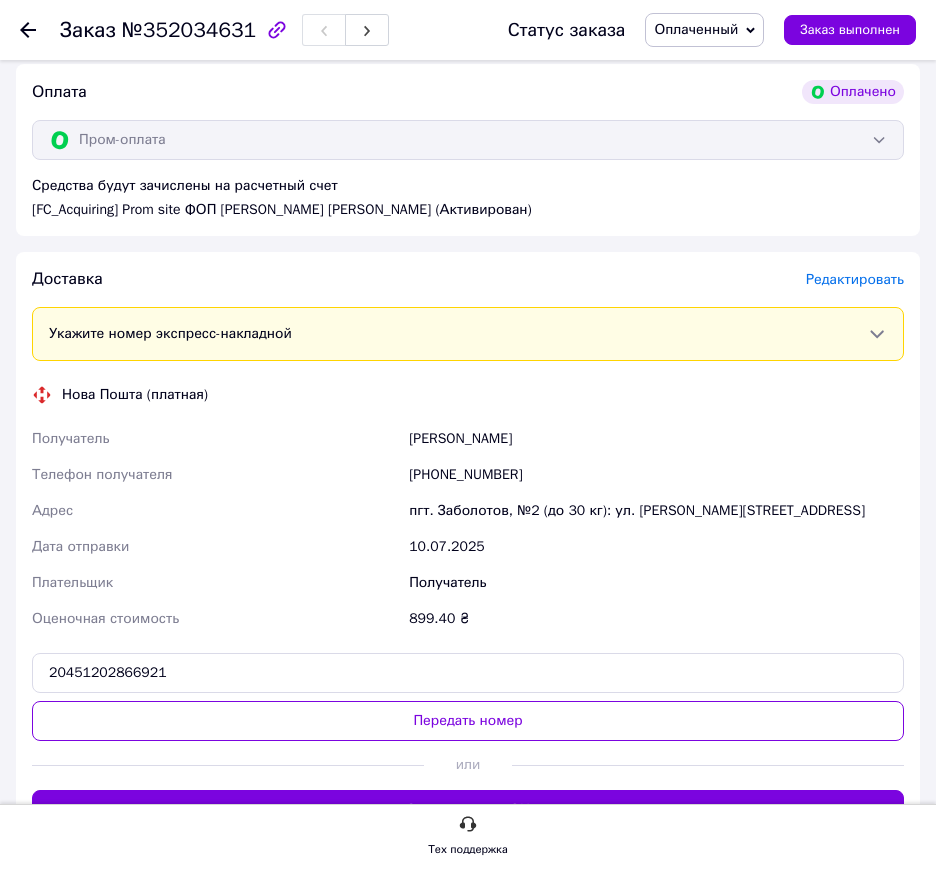 click on "[PERSON_NAME]" at bounding box center [656, 439] 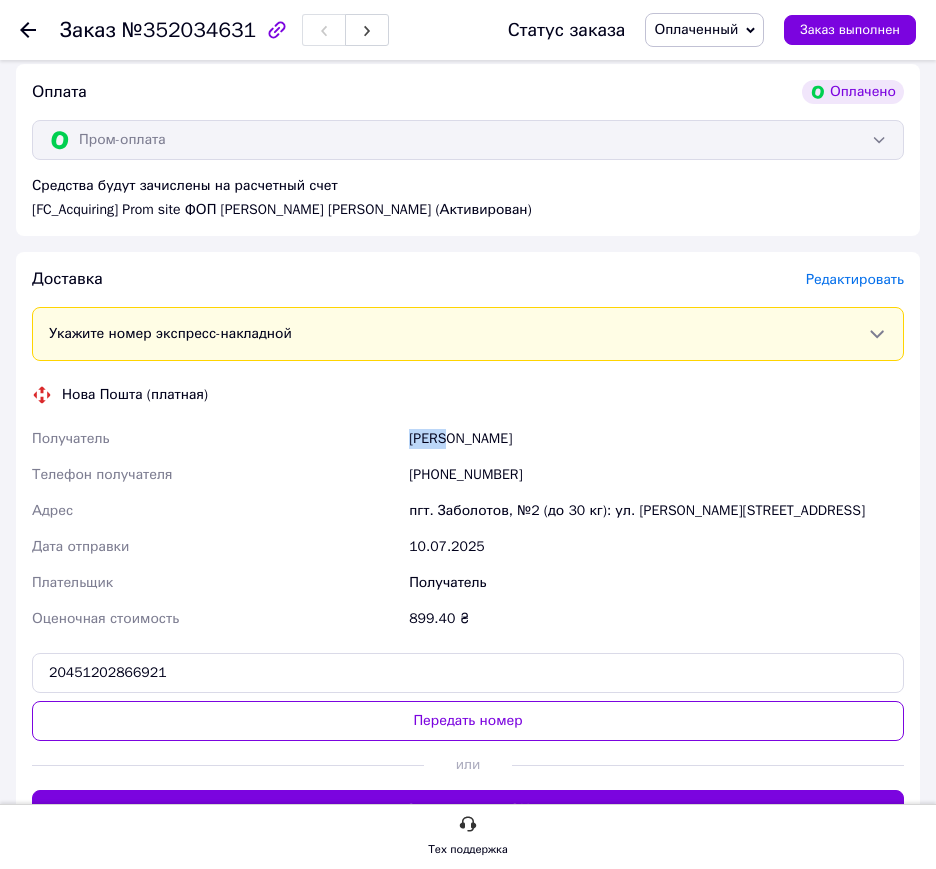 click on "[PERSON_NAME]" at bounding box center (656, 439) 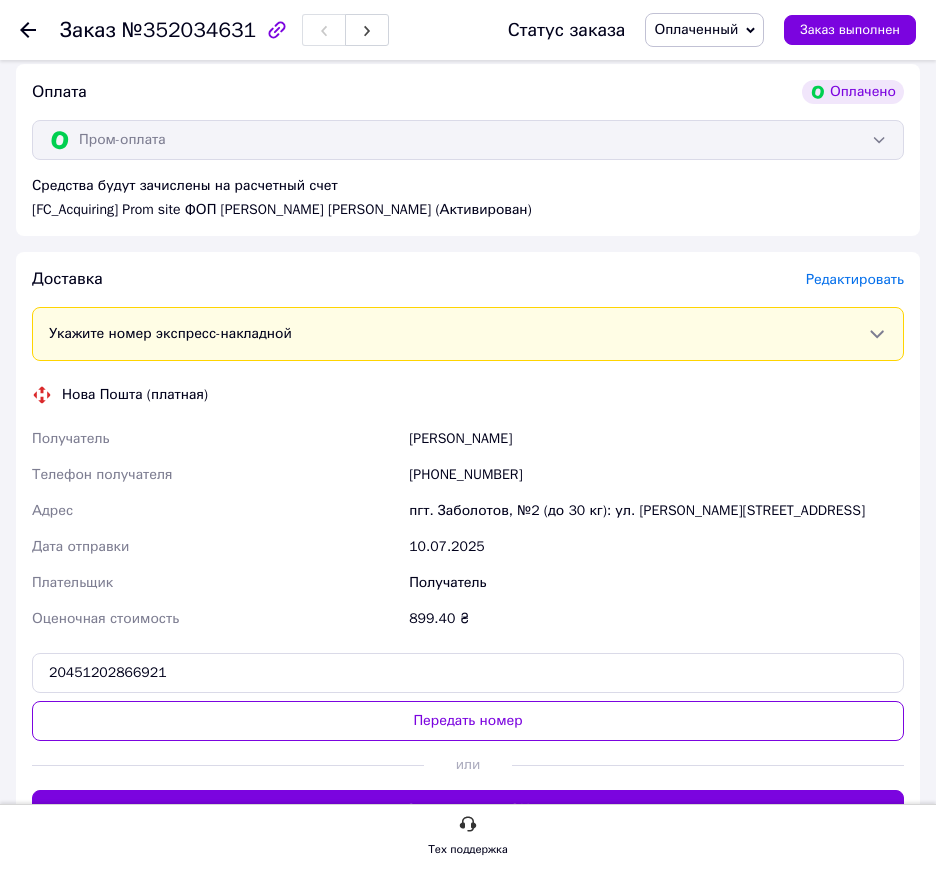 click on "[PERSON_NAME]" at bounding box center (656, 439) 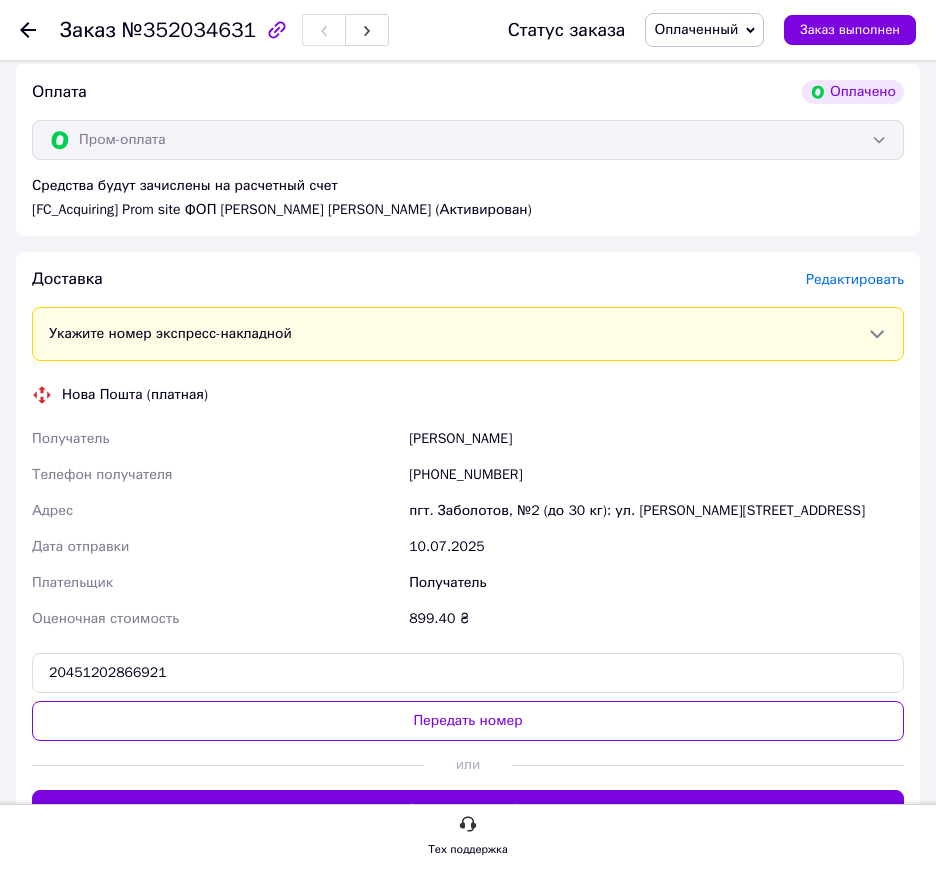click on "пгт. Заболотов, №2 (до 30 кг): ул. [PERSON_NAME][STREET_ADDRESS]" at bounding box center [656, 511] 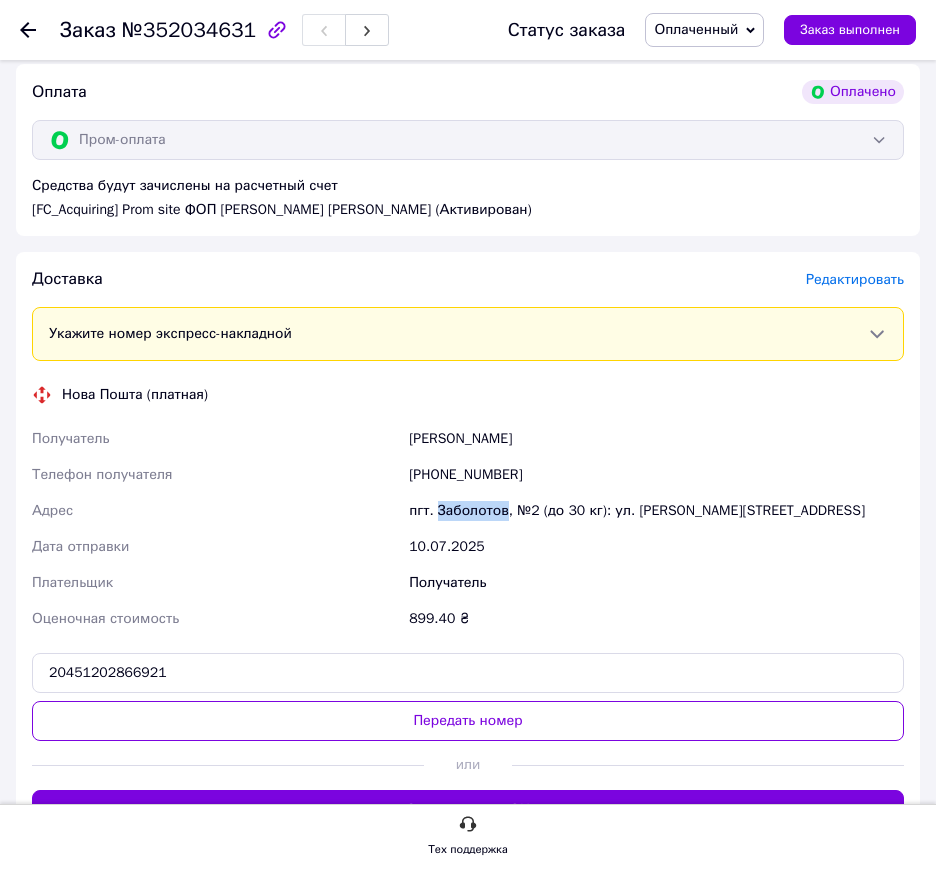 drag, startPoint x: 490, startPoint y: 515, endPoint x: 430, endPoint y: 533, distance: 62.641838 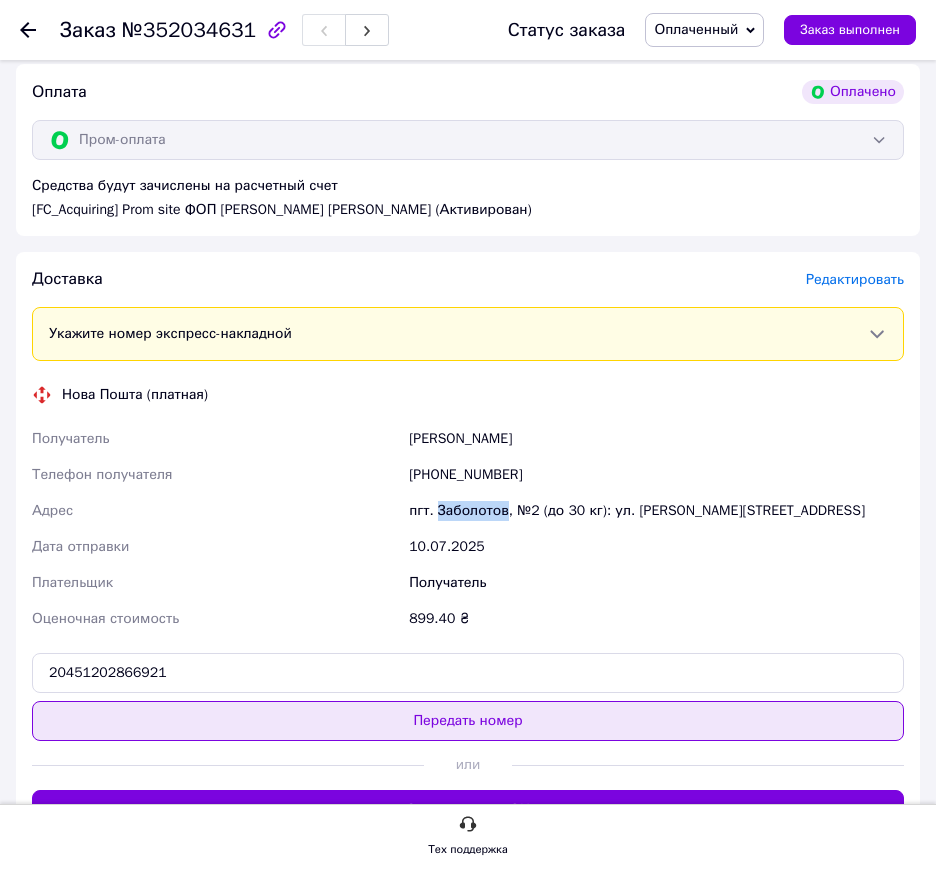 click on "Передать номер" at bounding box center [468, 721] 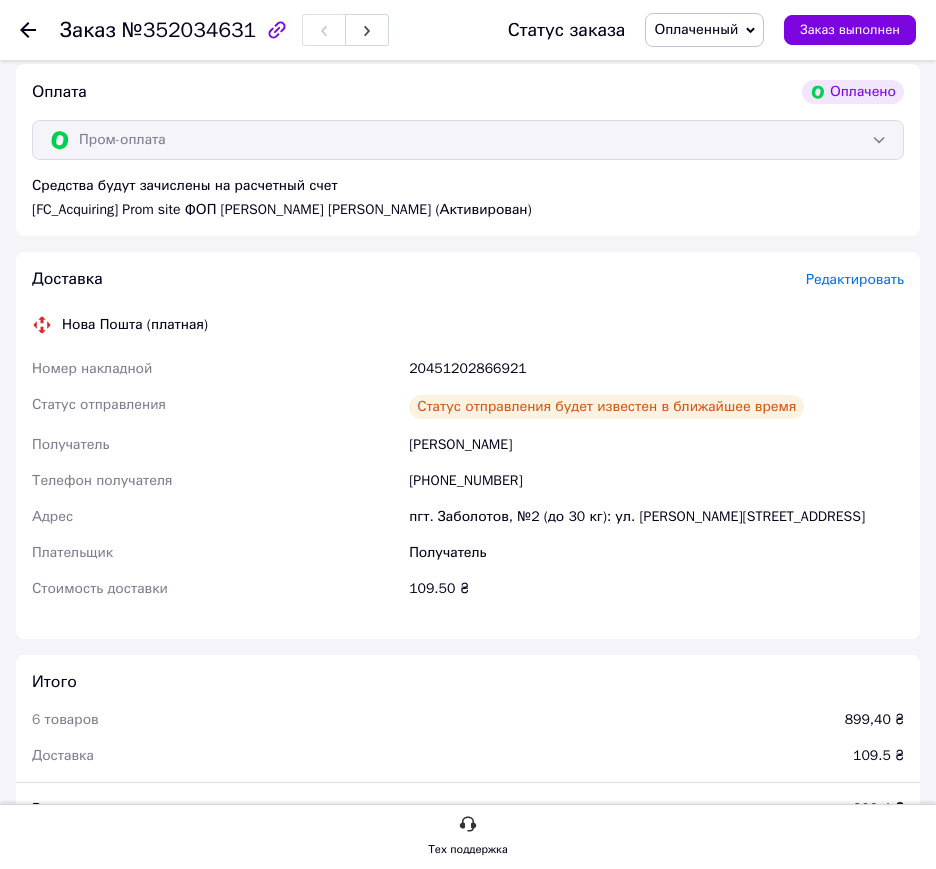 click 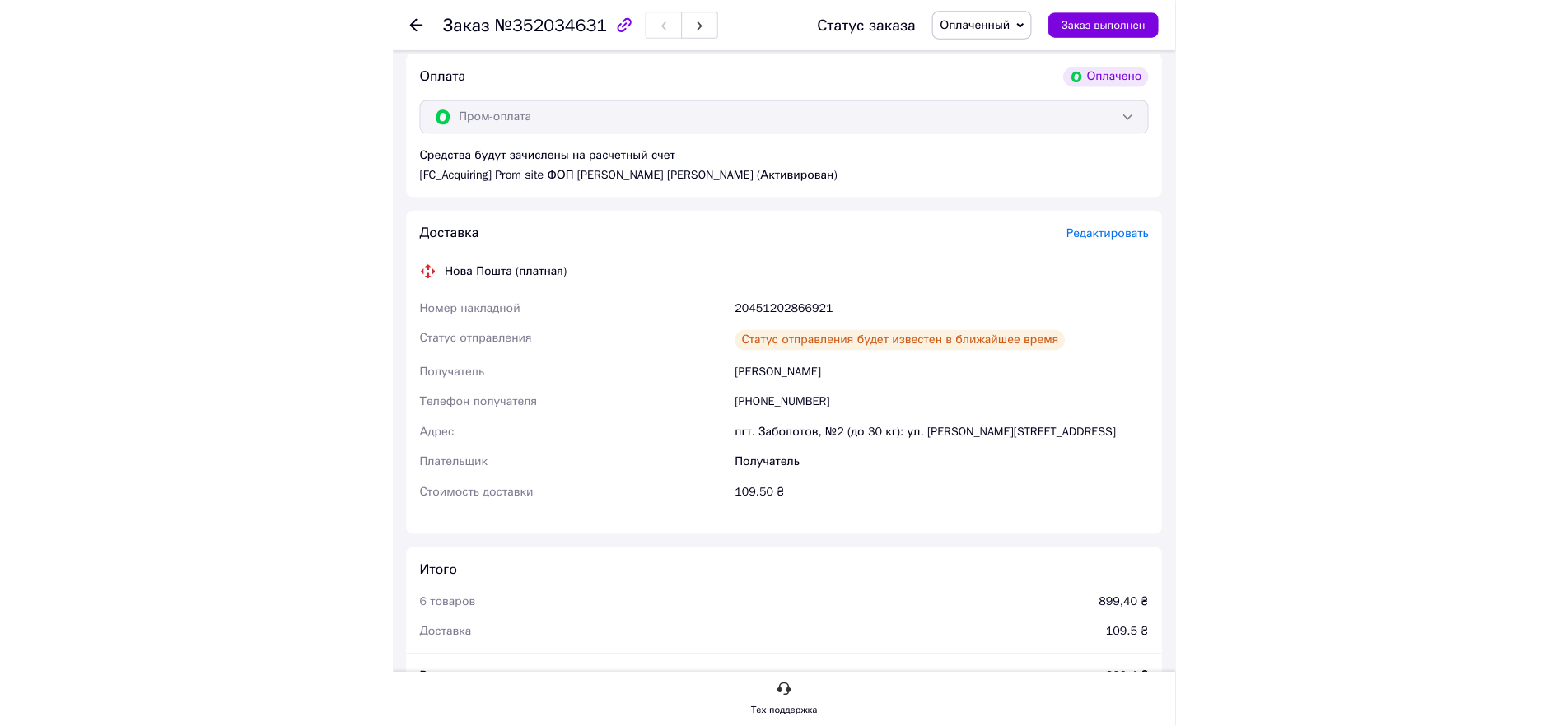 scroll, scrollTop: 0, scrollLeft: 0, axis: both 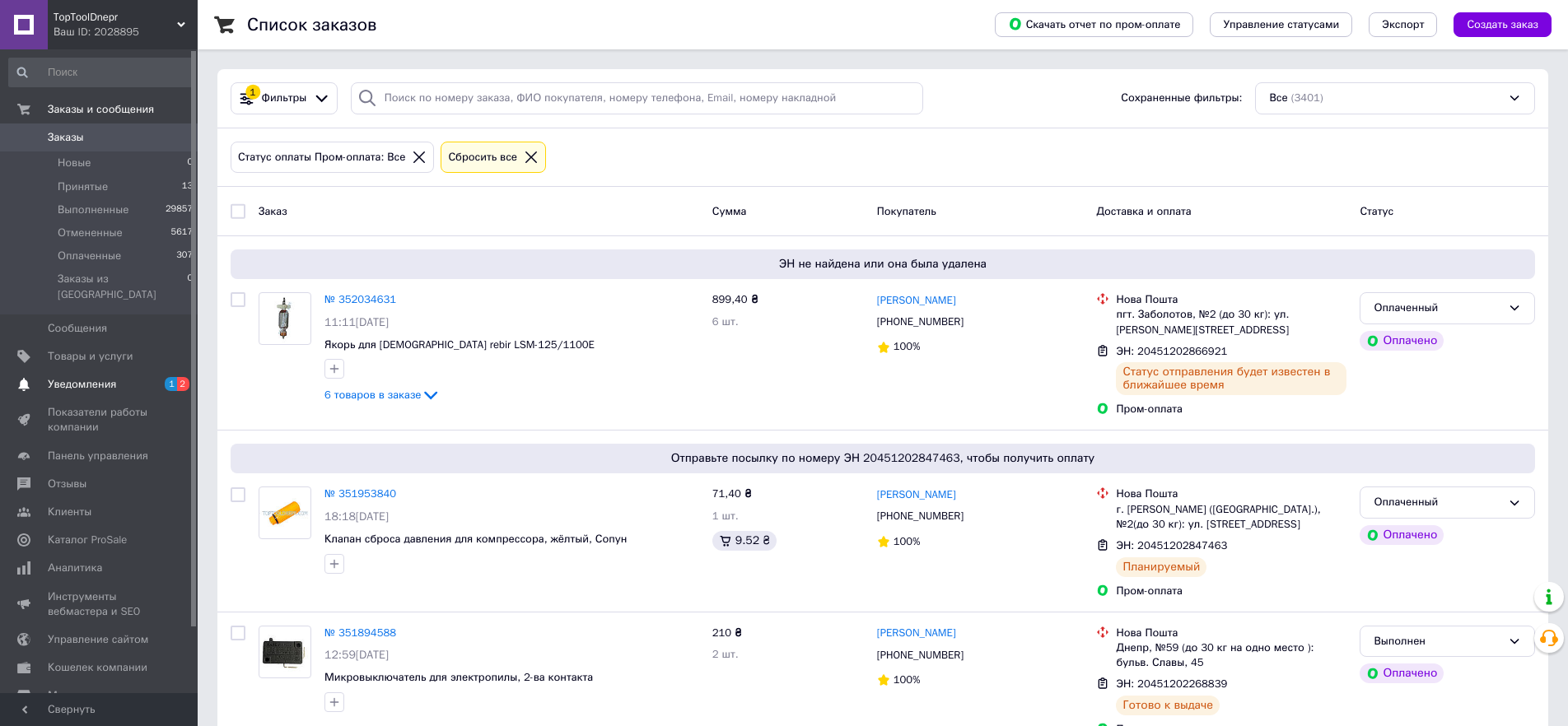 click on "Уведомления" at bounding box center [82, 384] 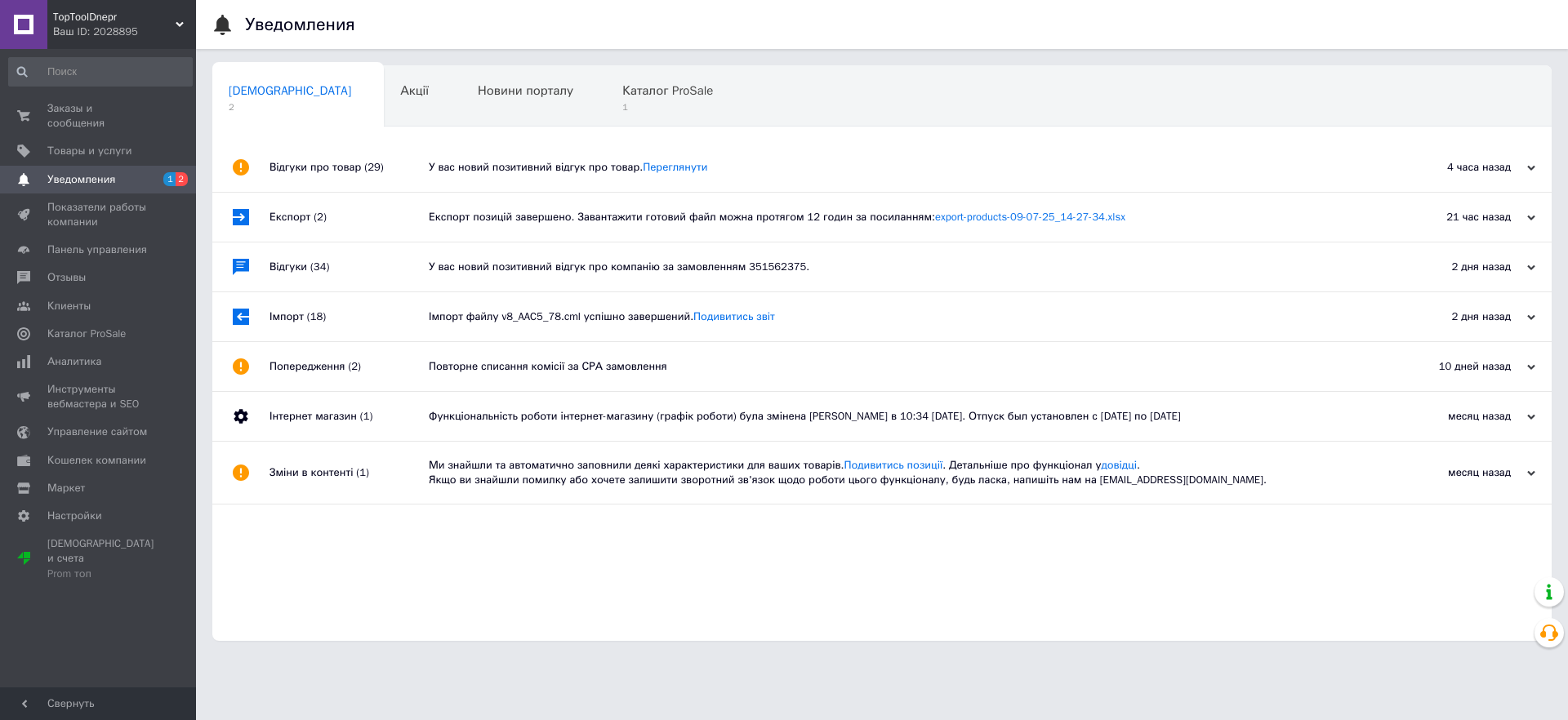 click on "У вас новий позитивний відгук про товар.  [GEOGRAPHIC_DATA]" at bounding box center (900, 167) 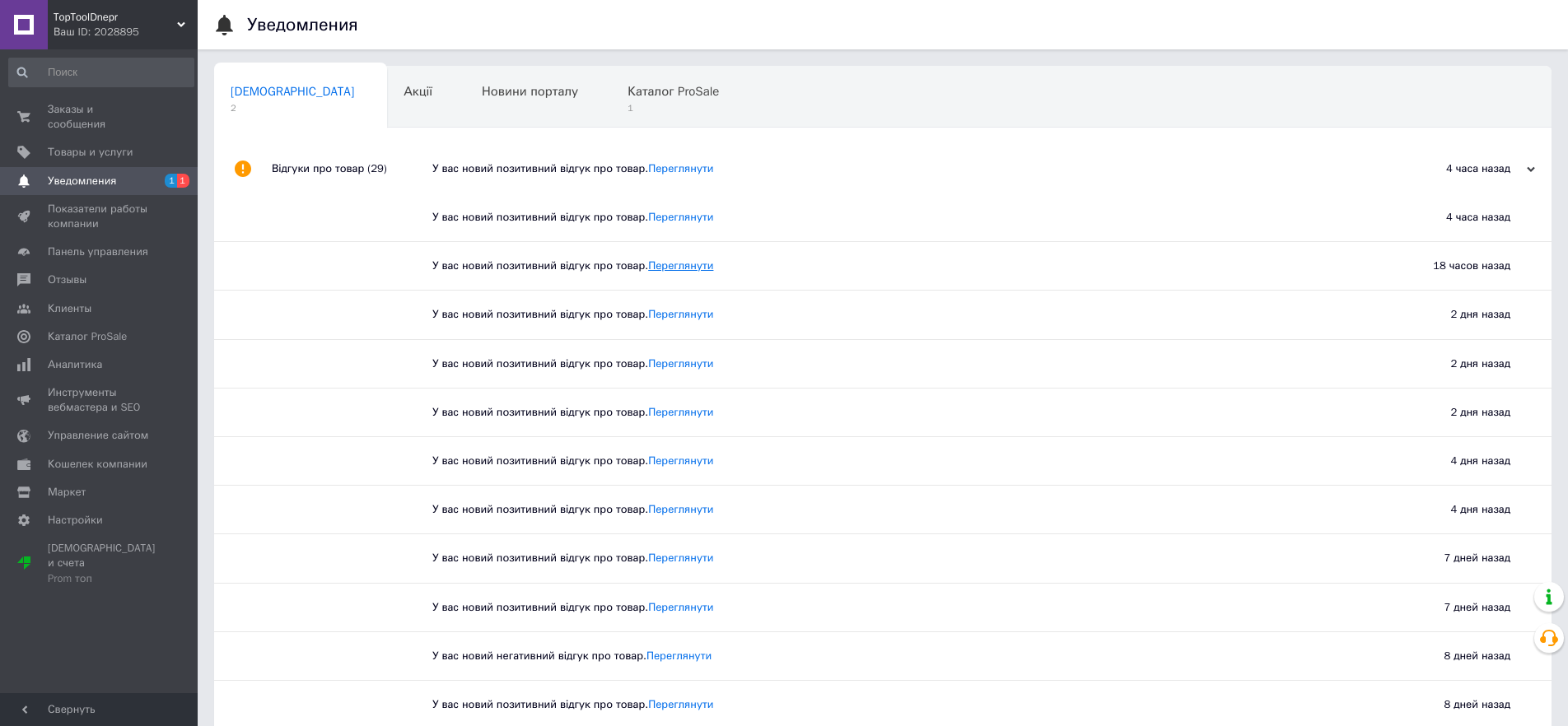 click on "Переглянути" at bounding box center (680, 265) 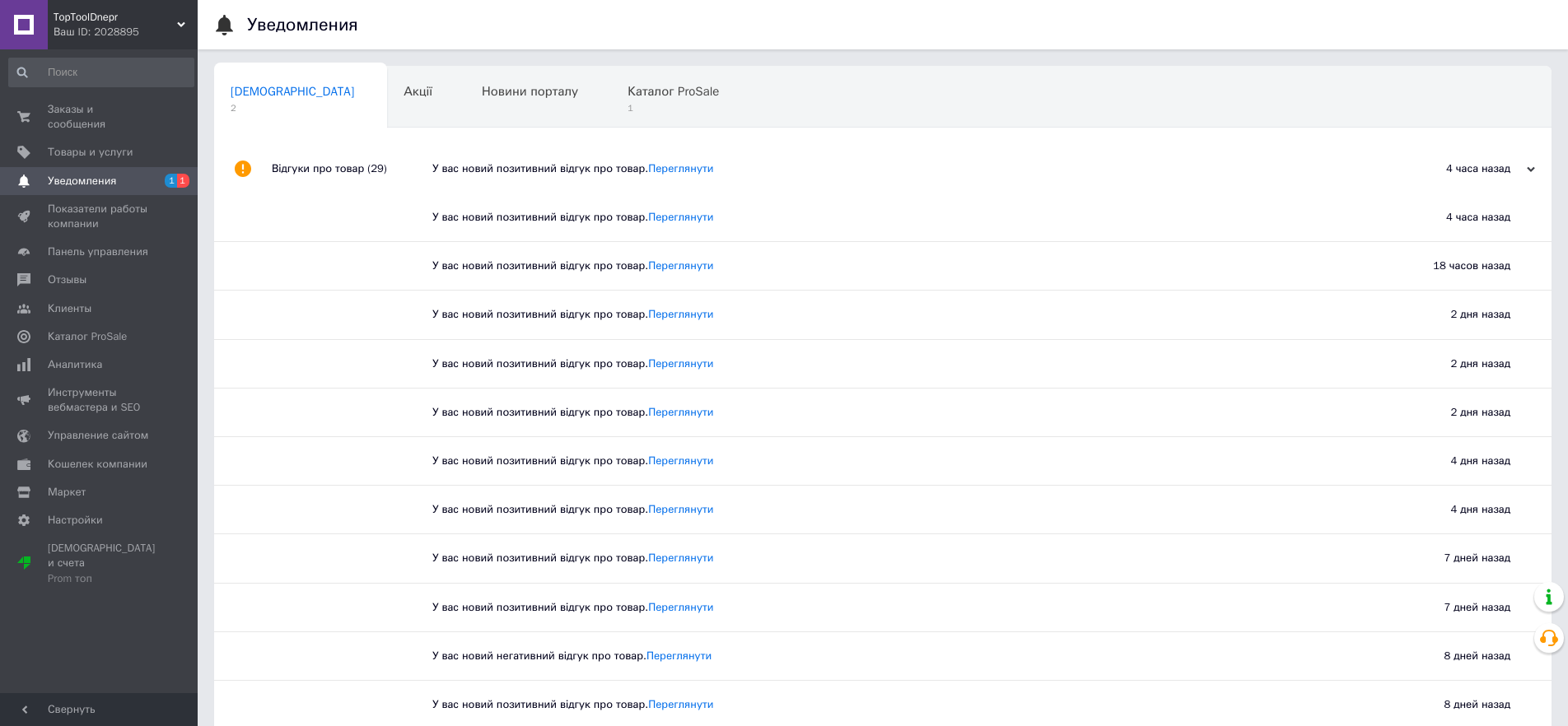 click on "У вас новий позитивний відгук про товар.  [GEOGRAPHIC_DATA]" at bounding box center [889, 266] 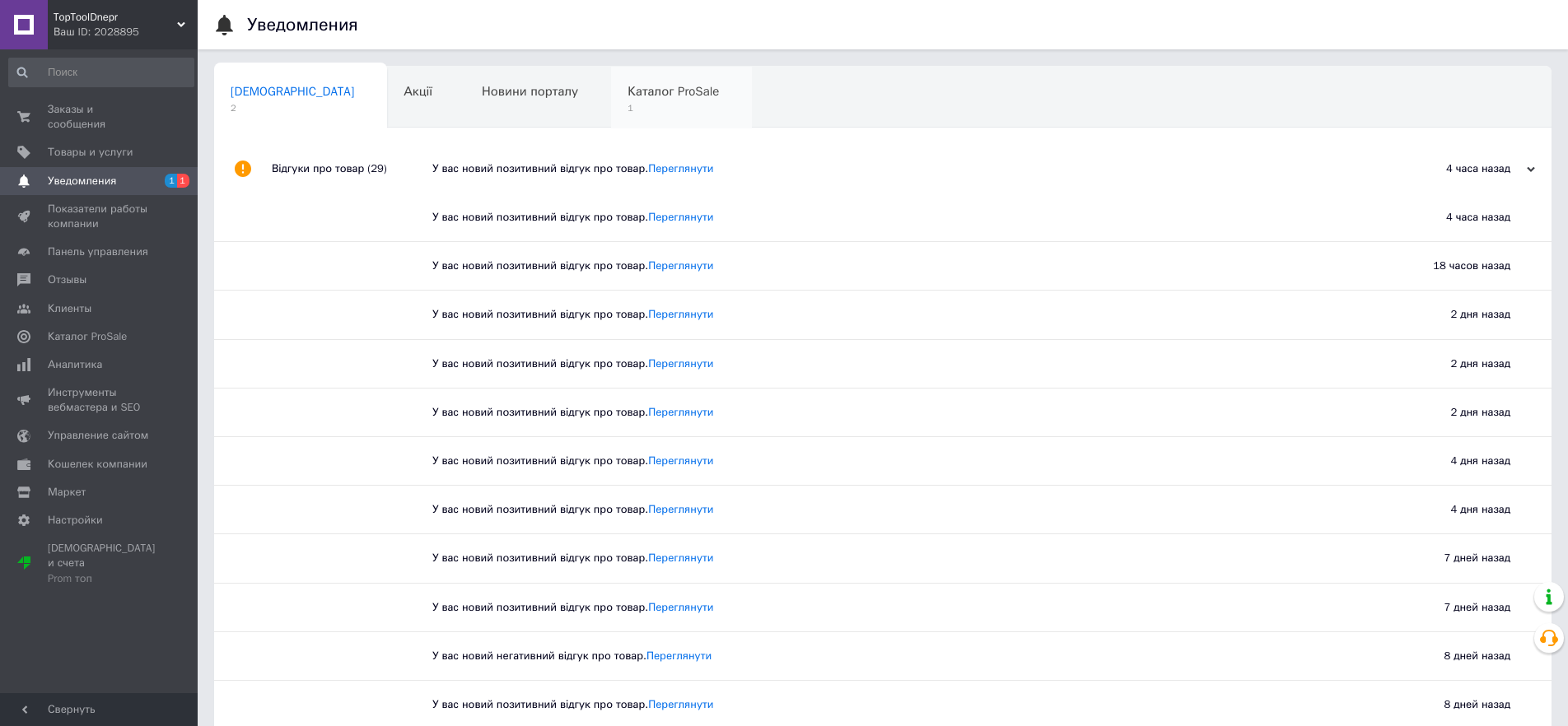 click on "Каталог ProSale" at bounding box center (673, 91) 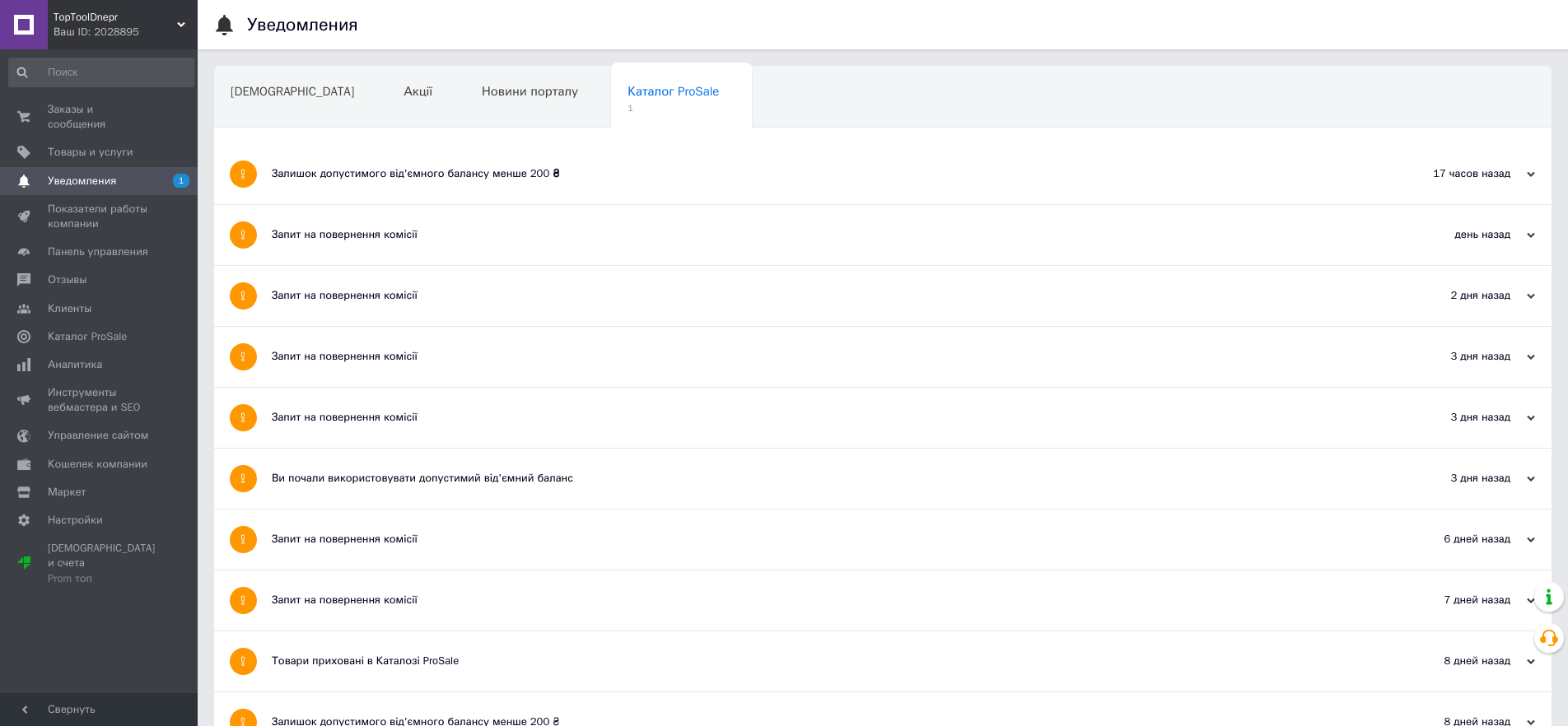 click on "Залишок допустимого від'ємного балансу менше 200 ₴" at bounding box center (821, 174) 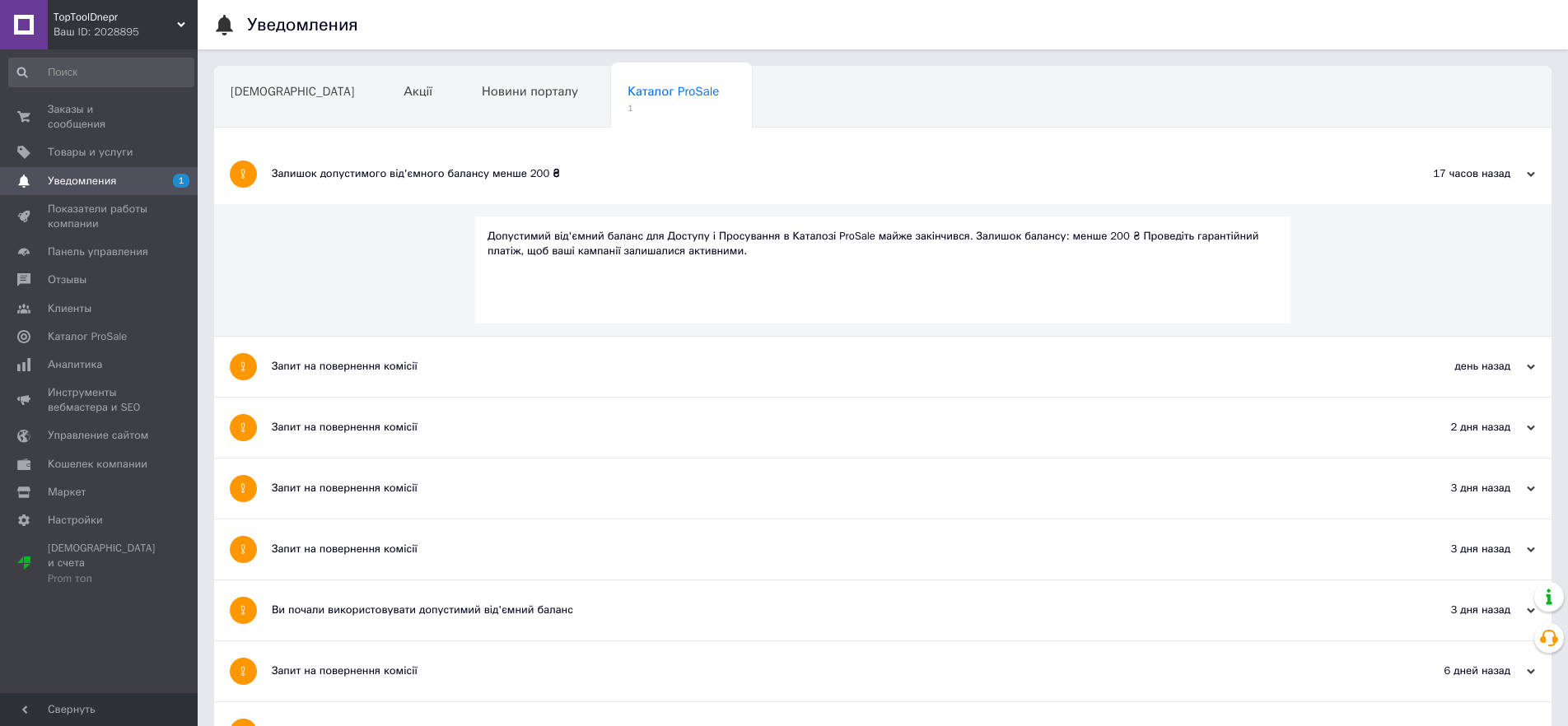 click on "Допустимий від'ємний баланс для Доступу і Просування в Каталозі ProSale майже закінчився. Залишок балансу: менше 200 ₴ Проведіть гарантійний платіж, щоб ваші кампанії залишалися активними." at bounding box center (883, 270) 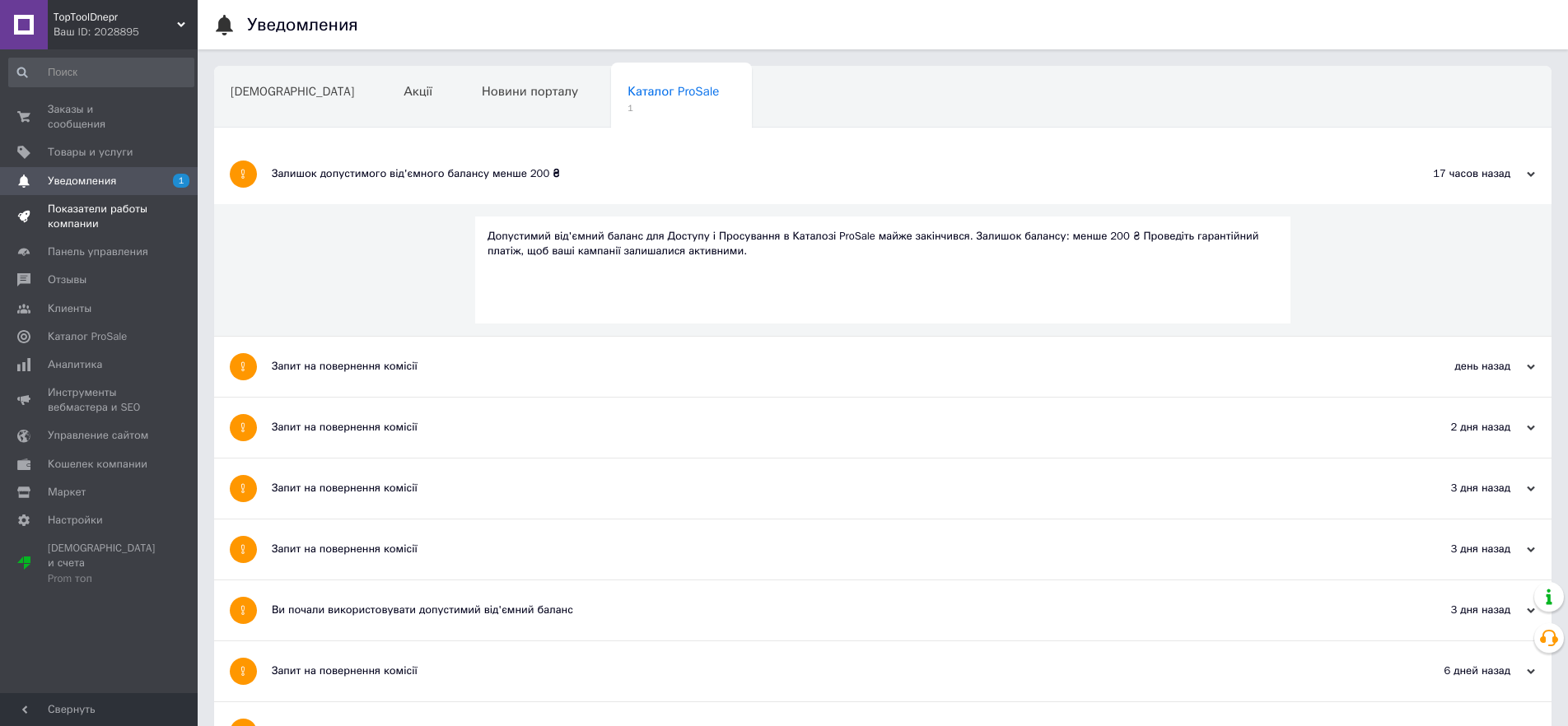 click on "Показатели работы компании" at bounding box center [100, 216] 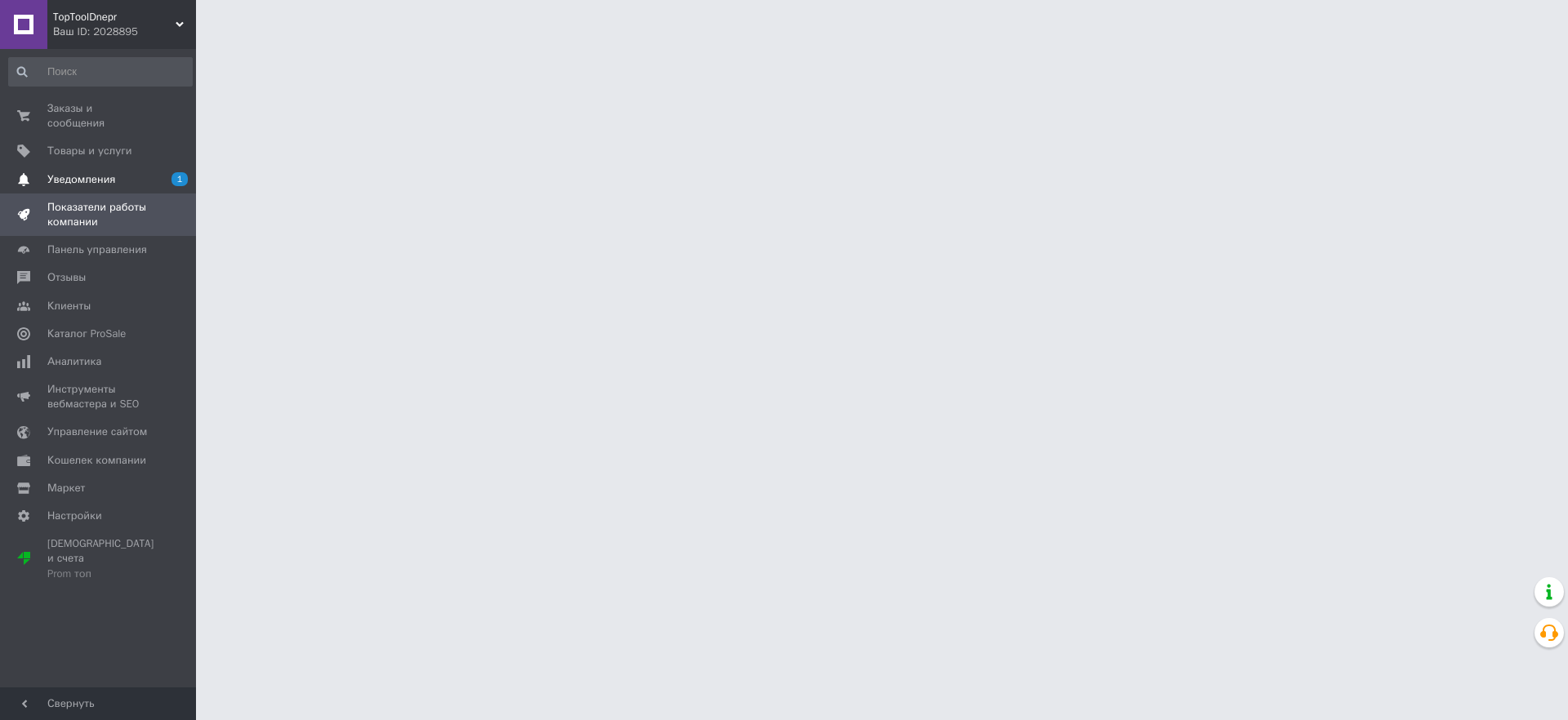 click on "Уведомления" at bounding box center [81, 180] 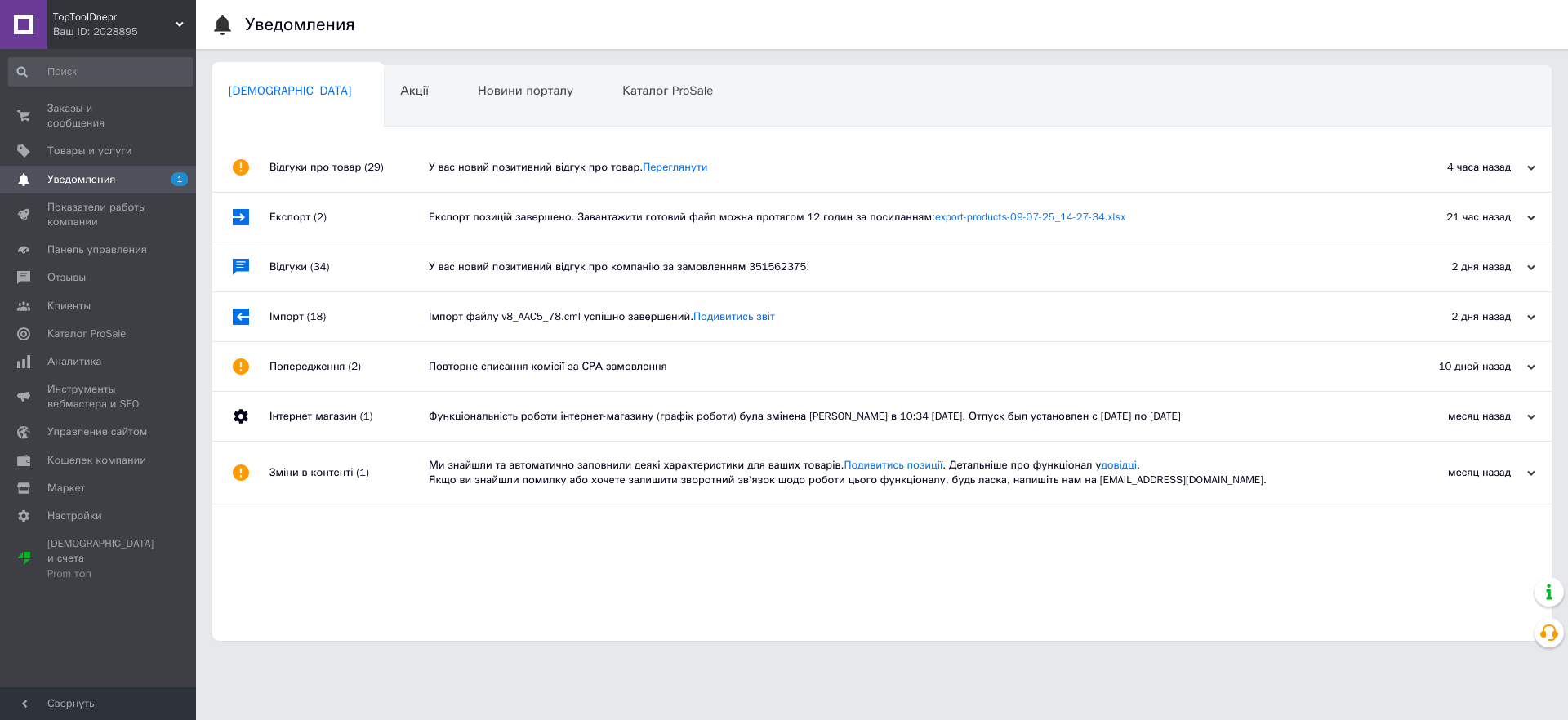 click on "У вас новий позитивний відгук про товар.  [GEOGRAPHIC_DATA]" at bounding box center [900, 167] 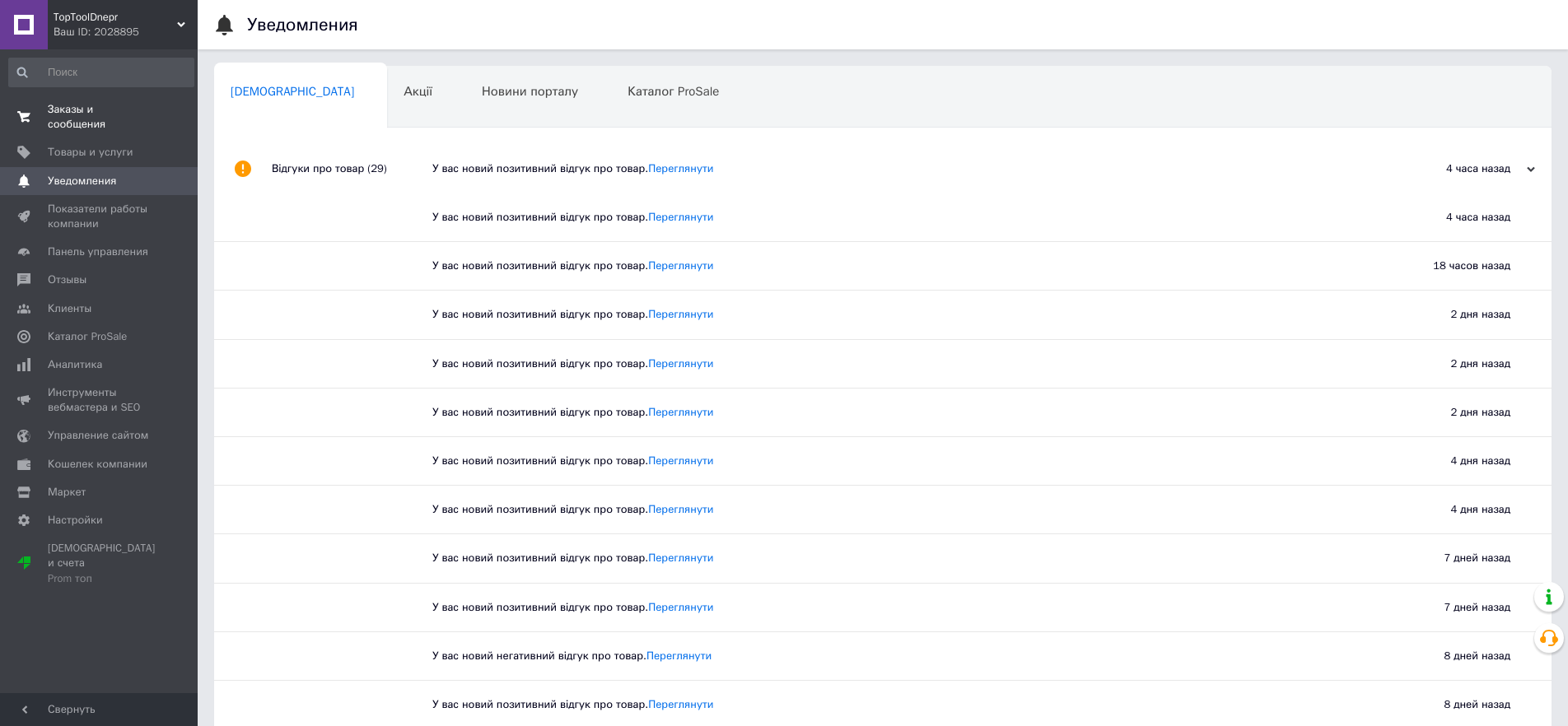 click on "Заказы и сообщения" at bounding box center [100, 117] 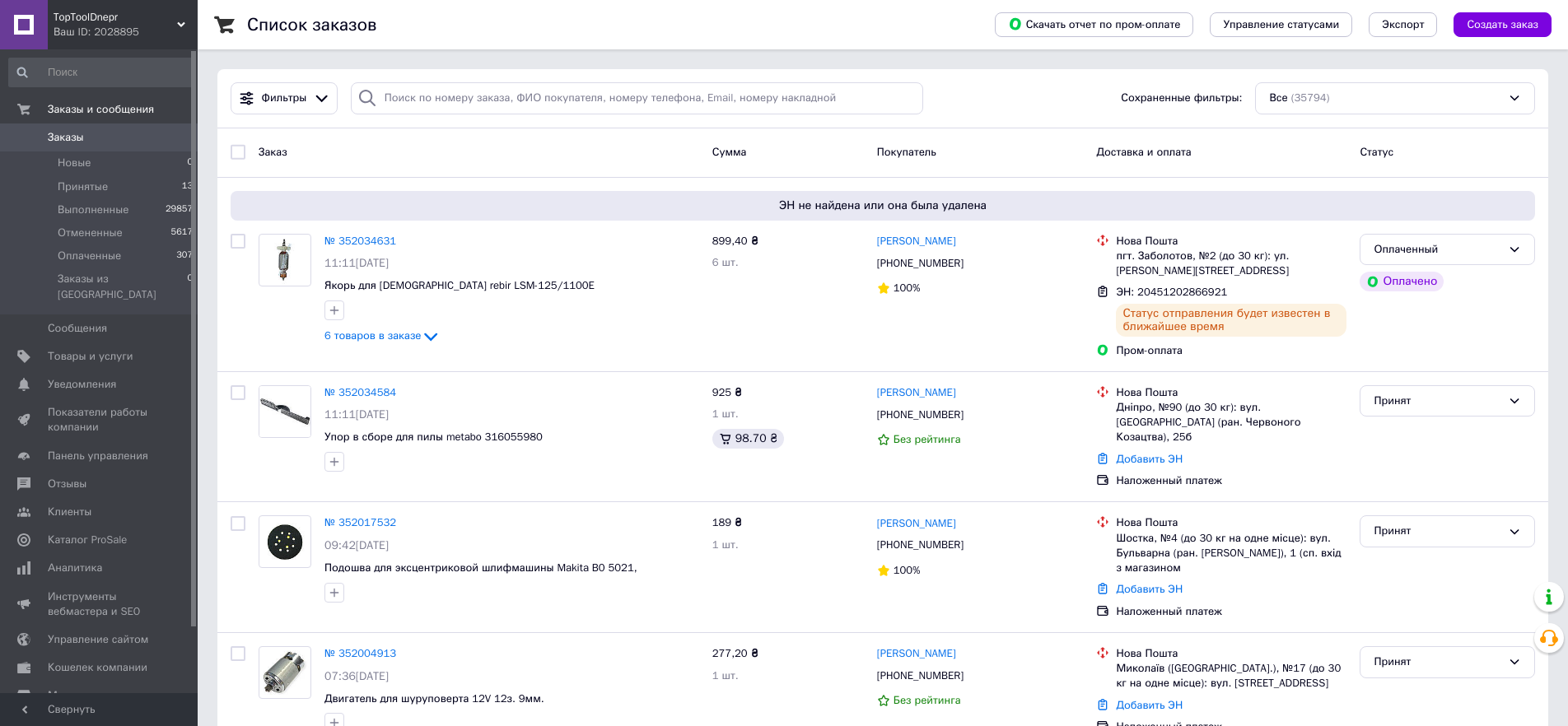 click on "Заказы" at bounding box center [66, 137] 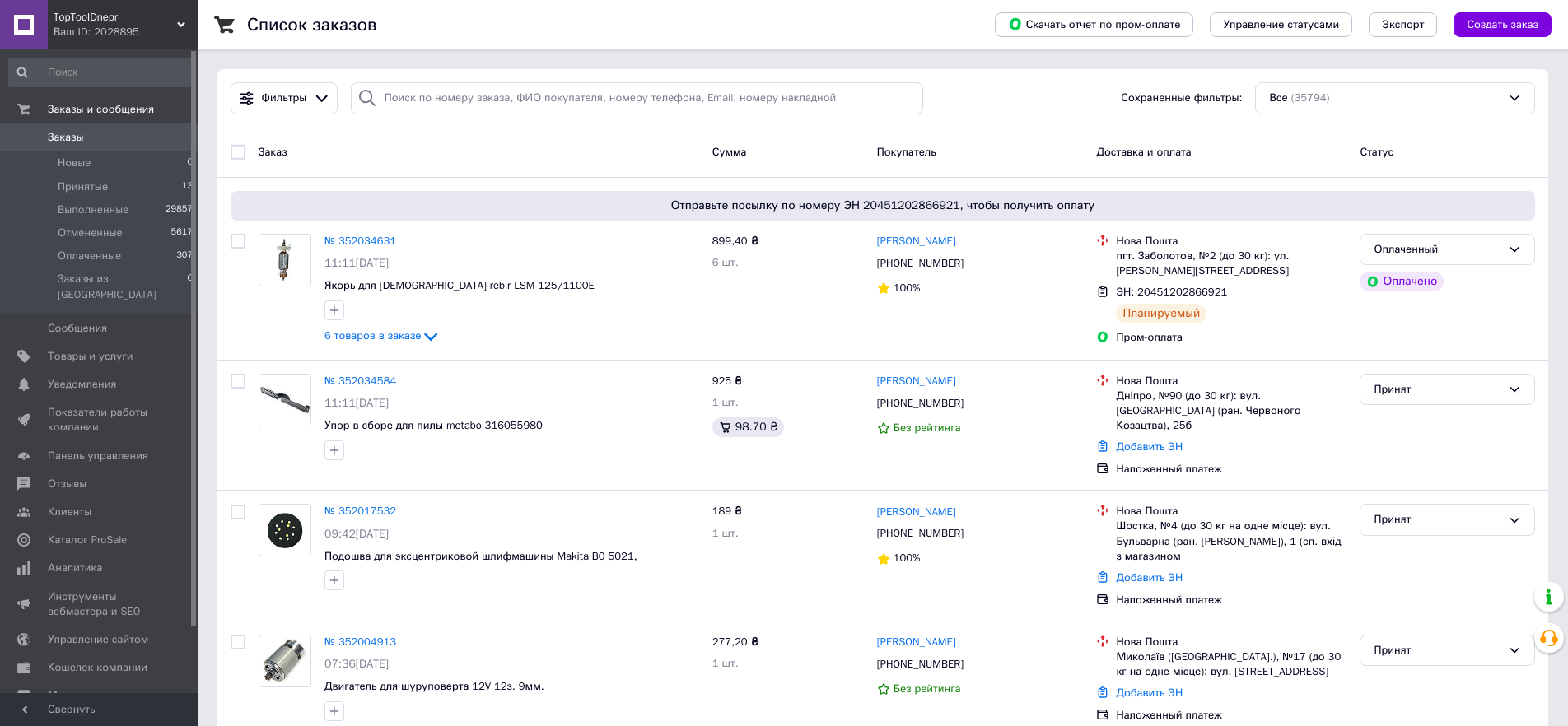 click on "Заказы" at bounding box center (100, 137) 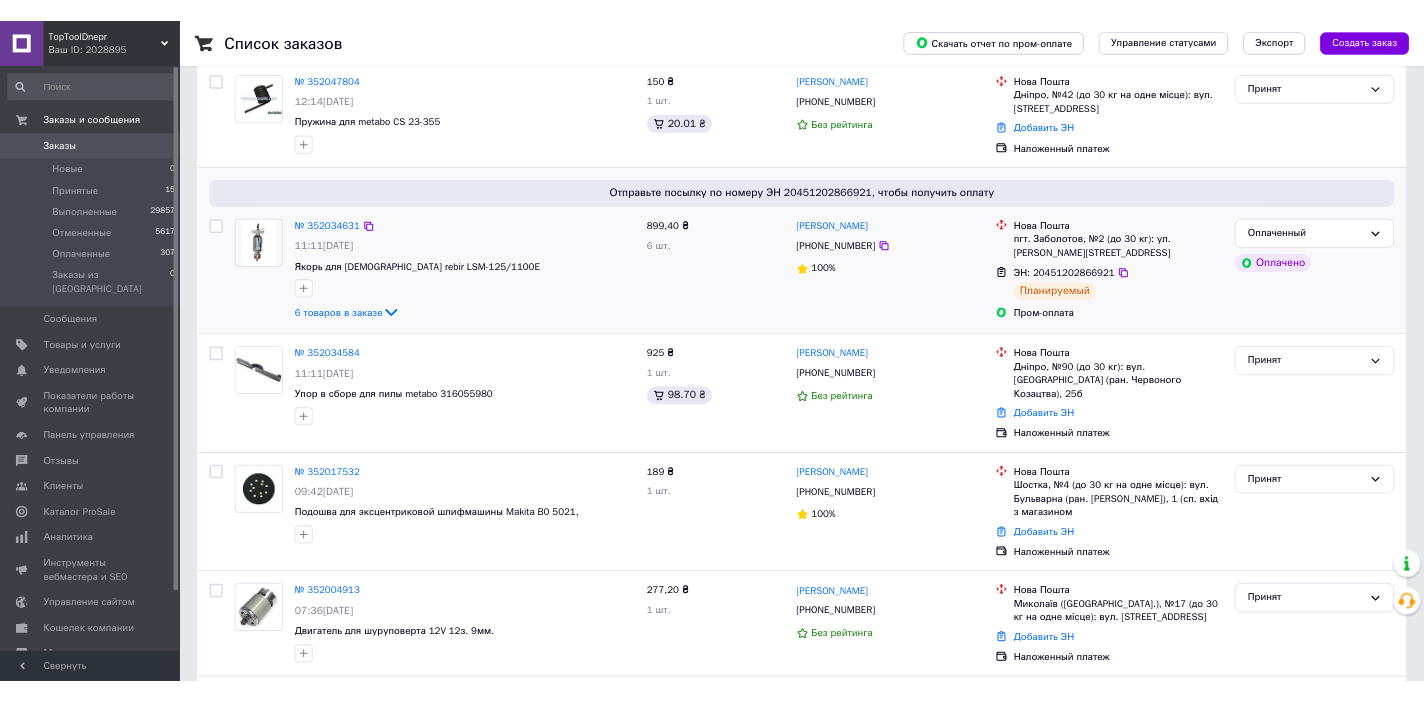 scroll, scrollTop: 0, scrollLeft: 0, axis: both 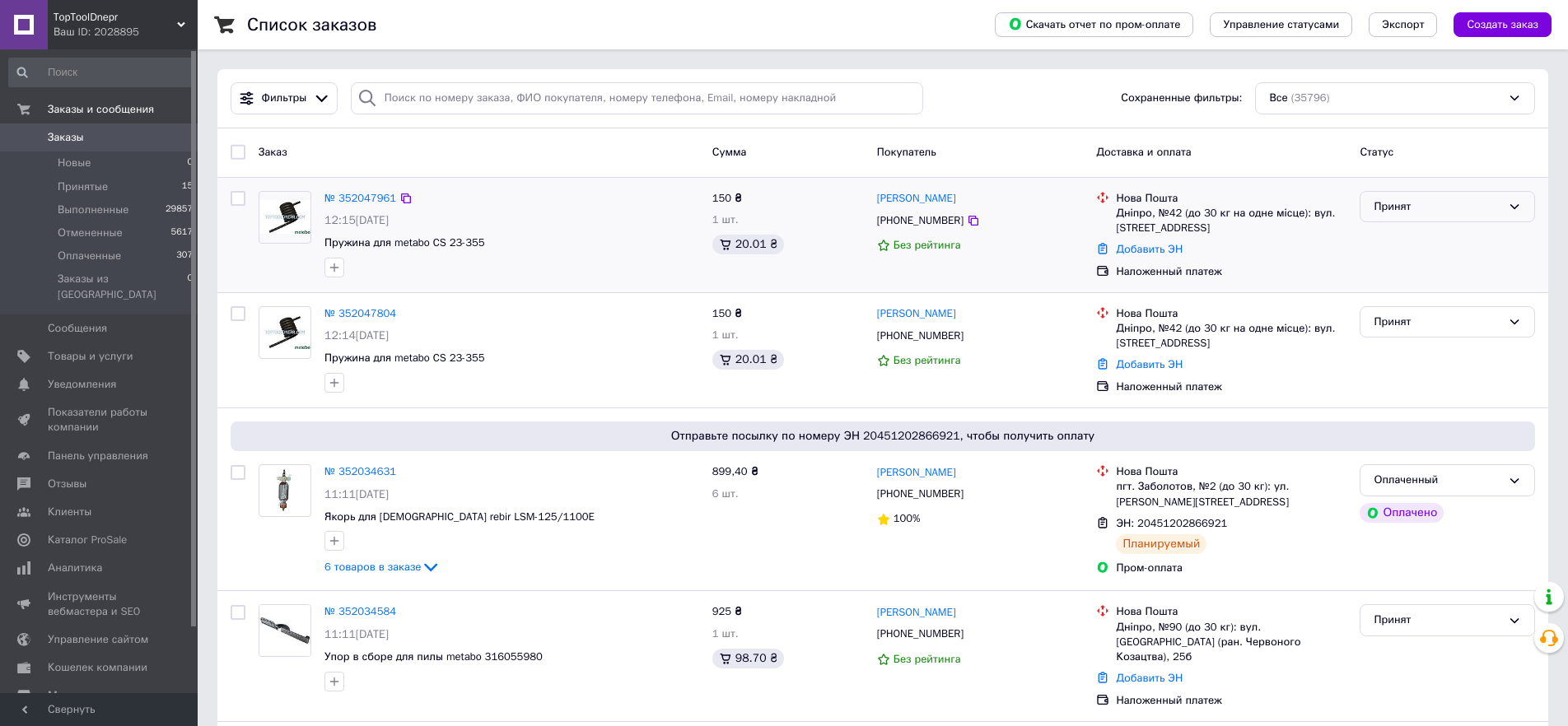 click on "Принят" at bounding box center (1437, 207) 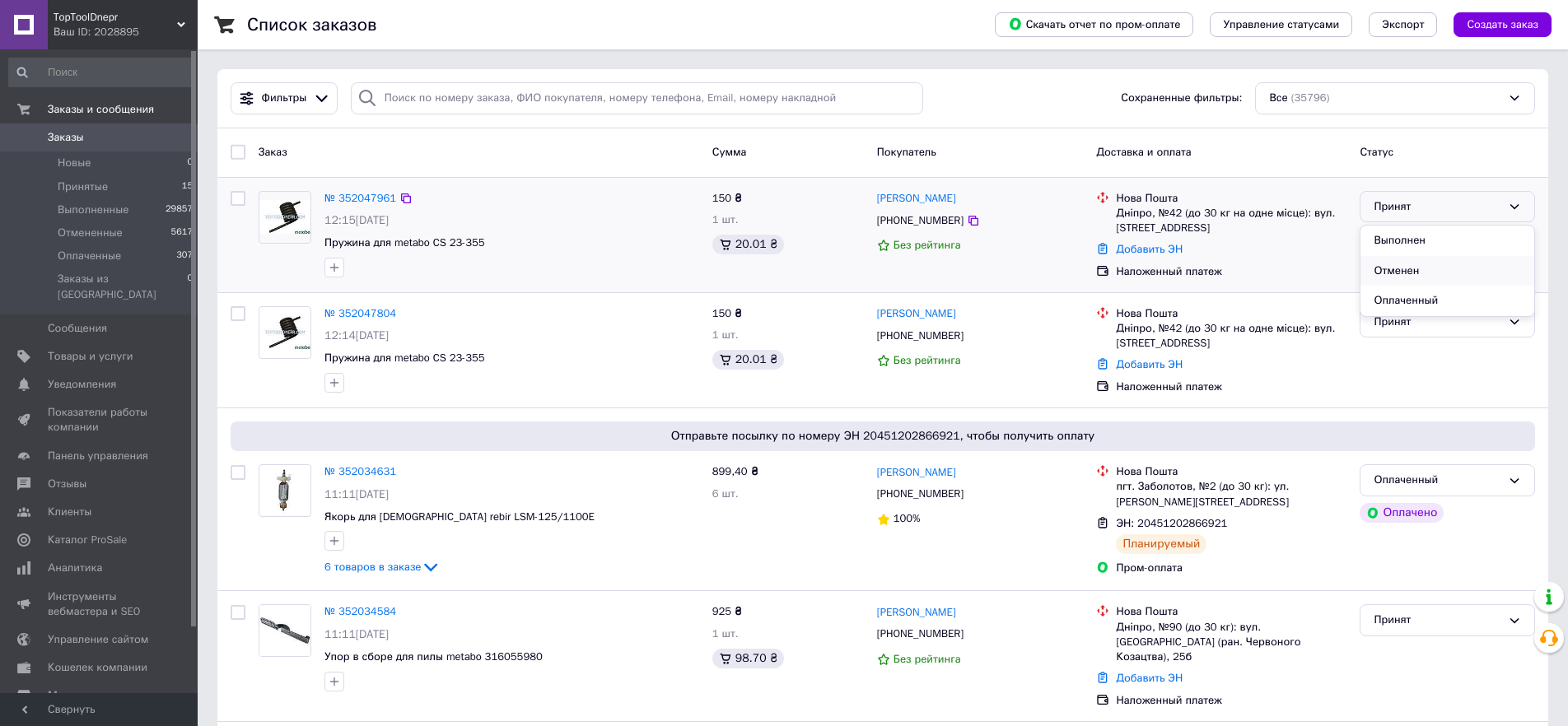 click on "Отменен" at bounding box center (1447, 271) 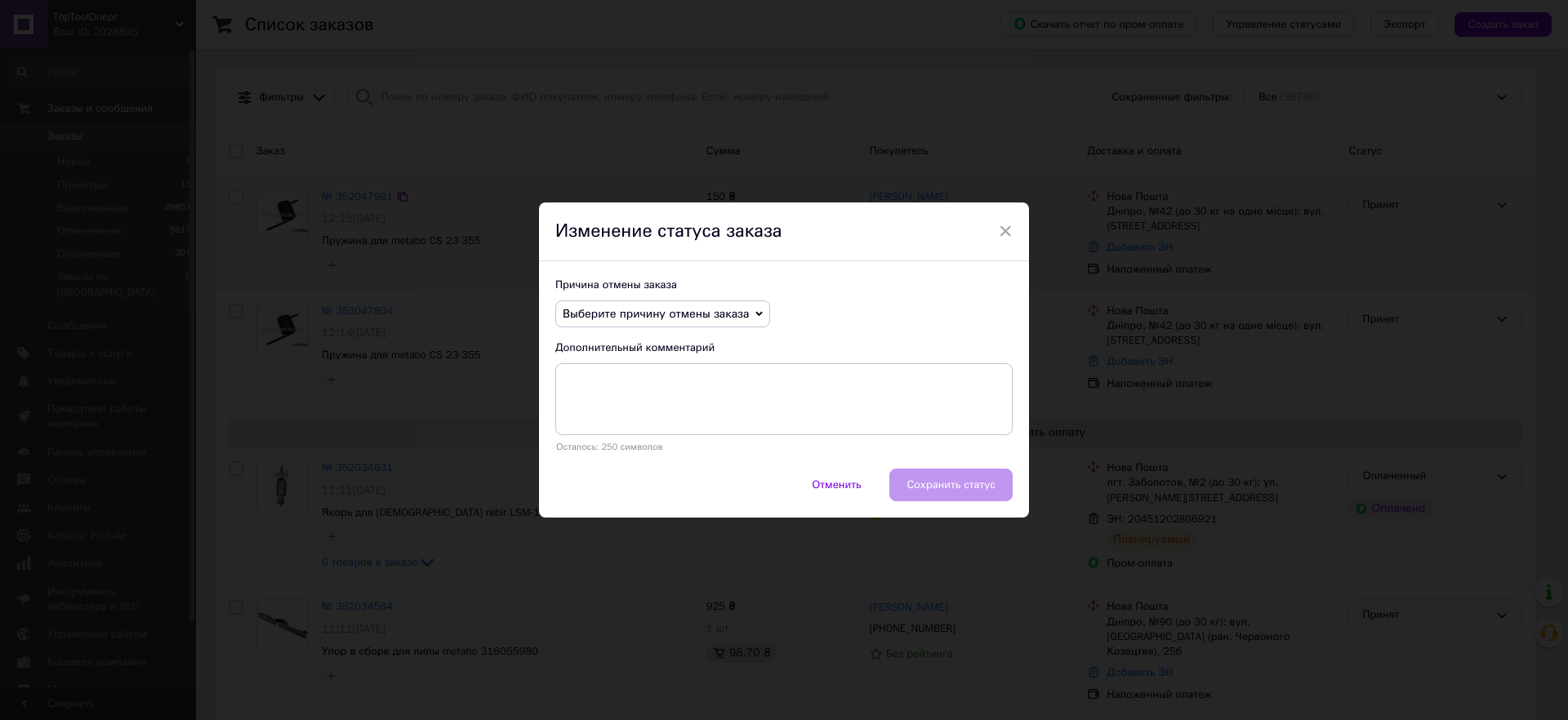 click on "Выберите причину отмены заказа" at bounding box center [656, 313] 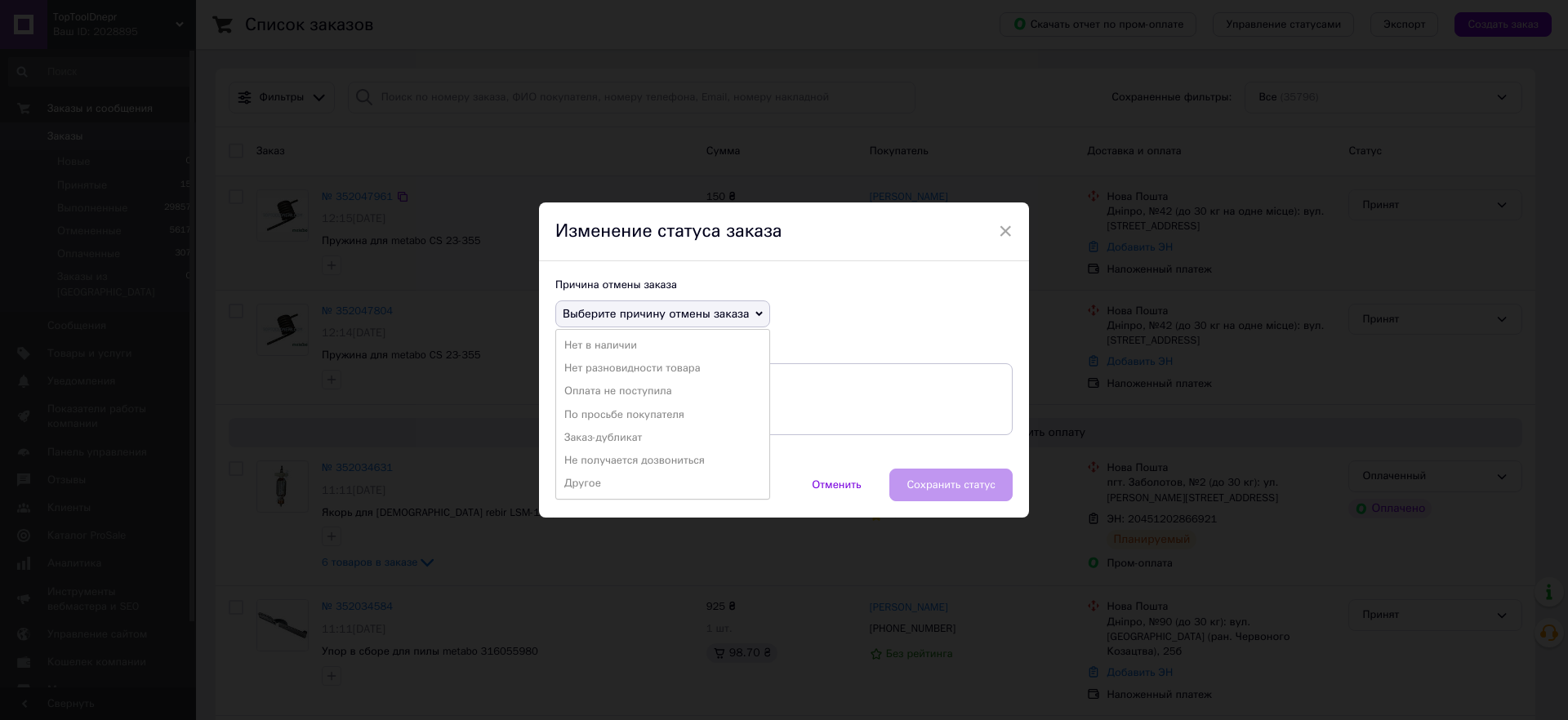 click on "Заказ-дубликат" at bounding box center (662, 438) 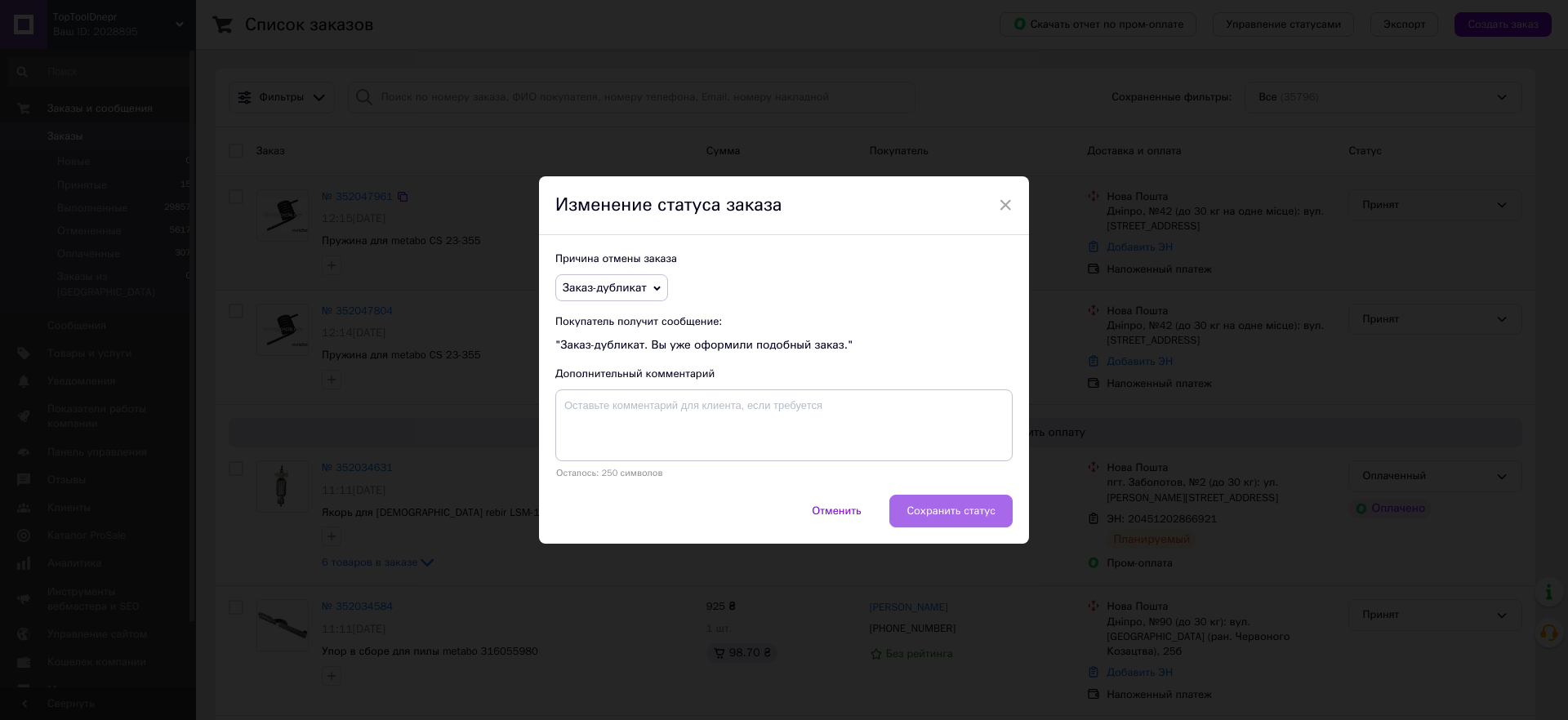 click on "Сохранить статус" at bounding box center [951, 511] 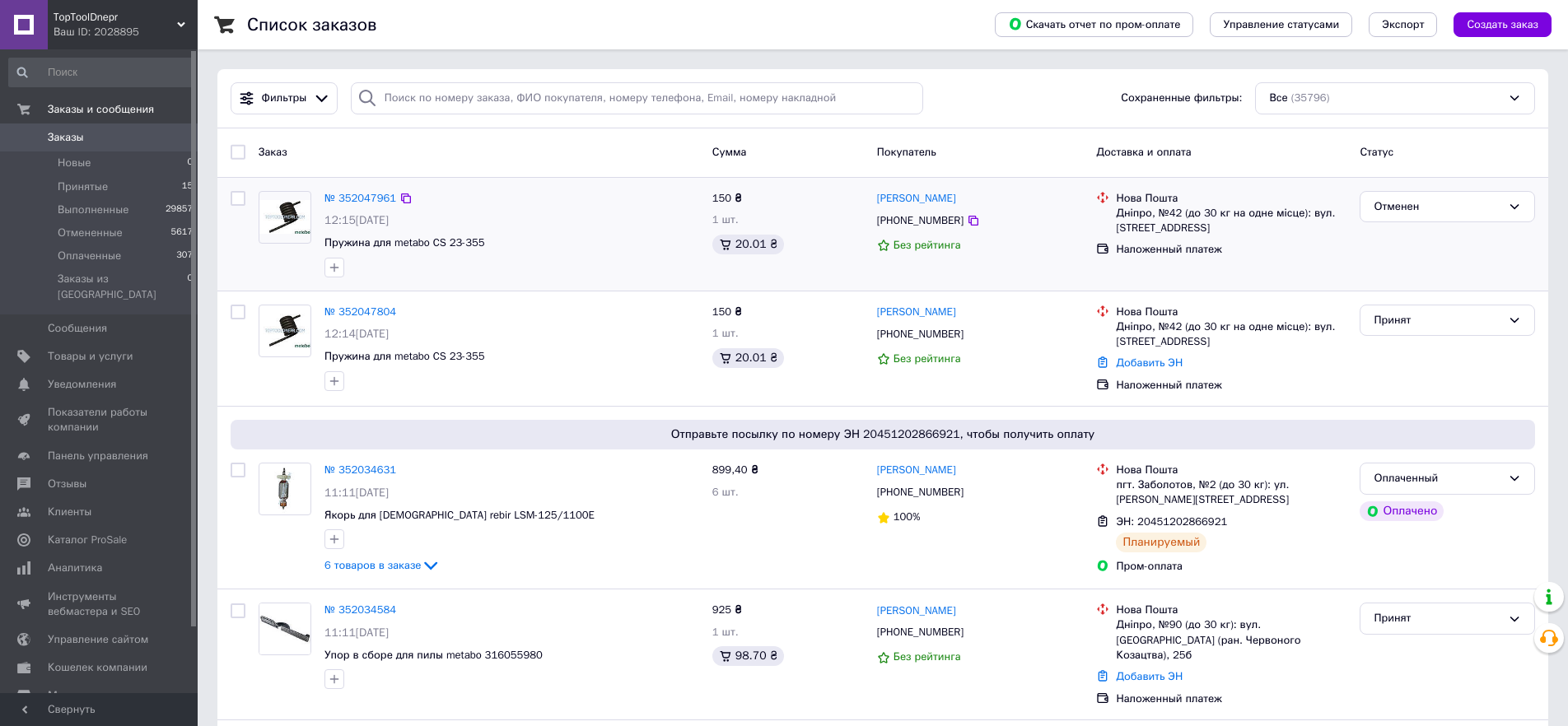 click on "Заказы" at bounding box center (66, 137) 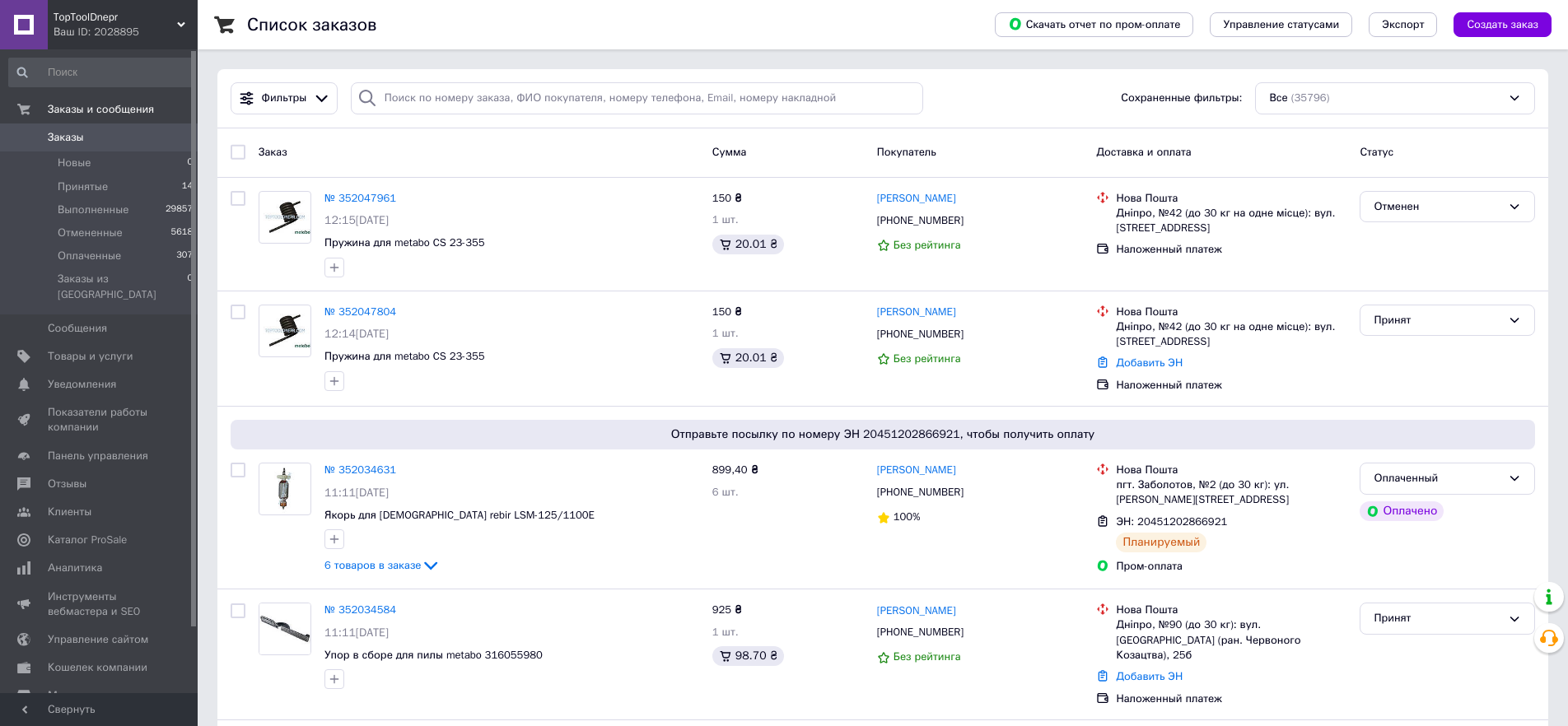 click on "Заказы" at bounding box center [100, 137] 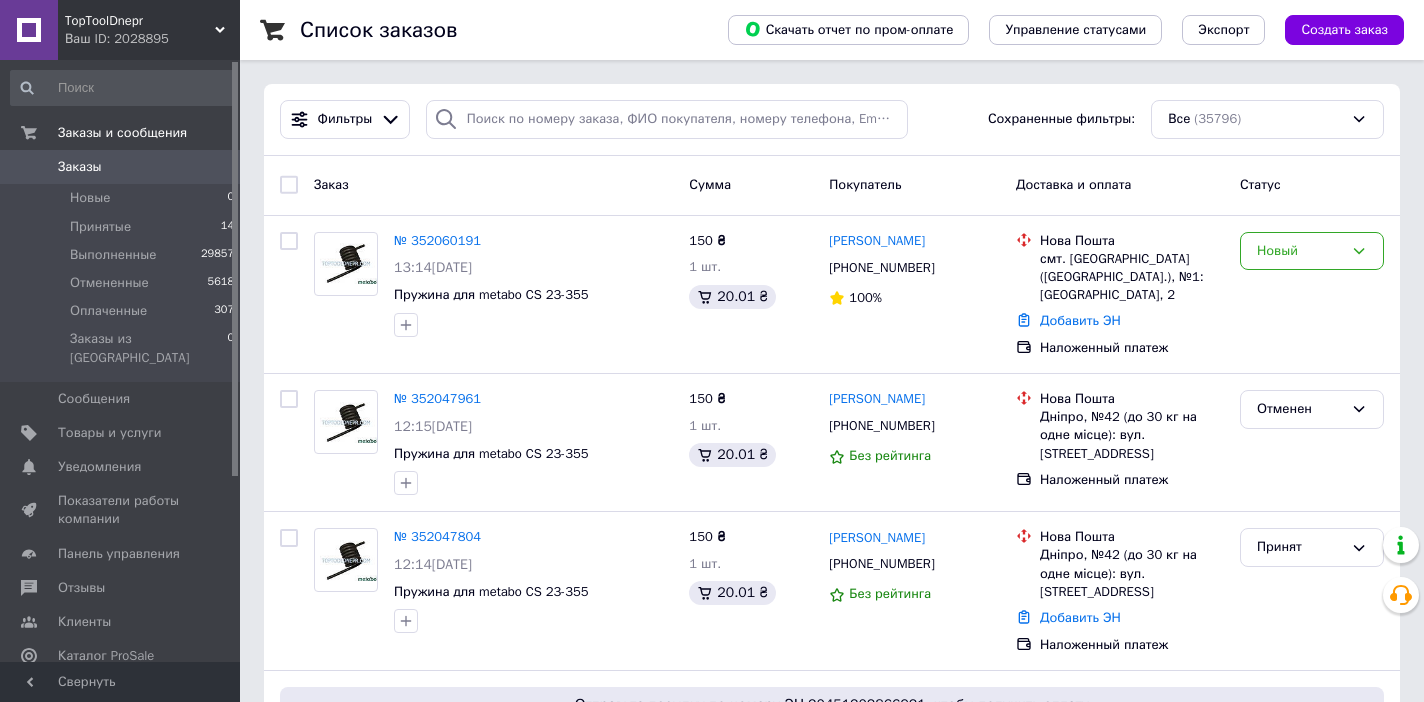 click on "Заказы" at bounding box center [121, 167] 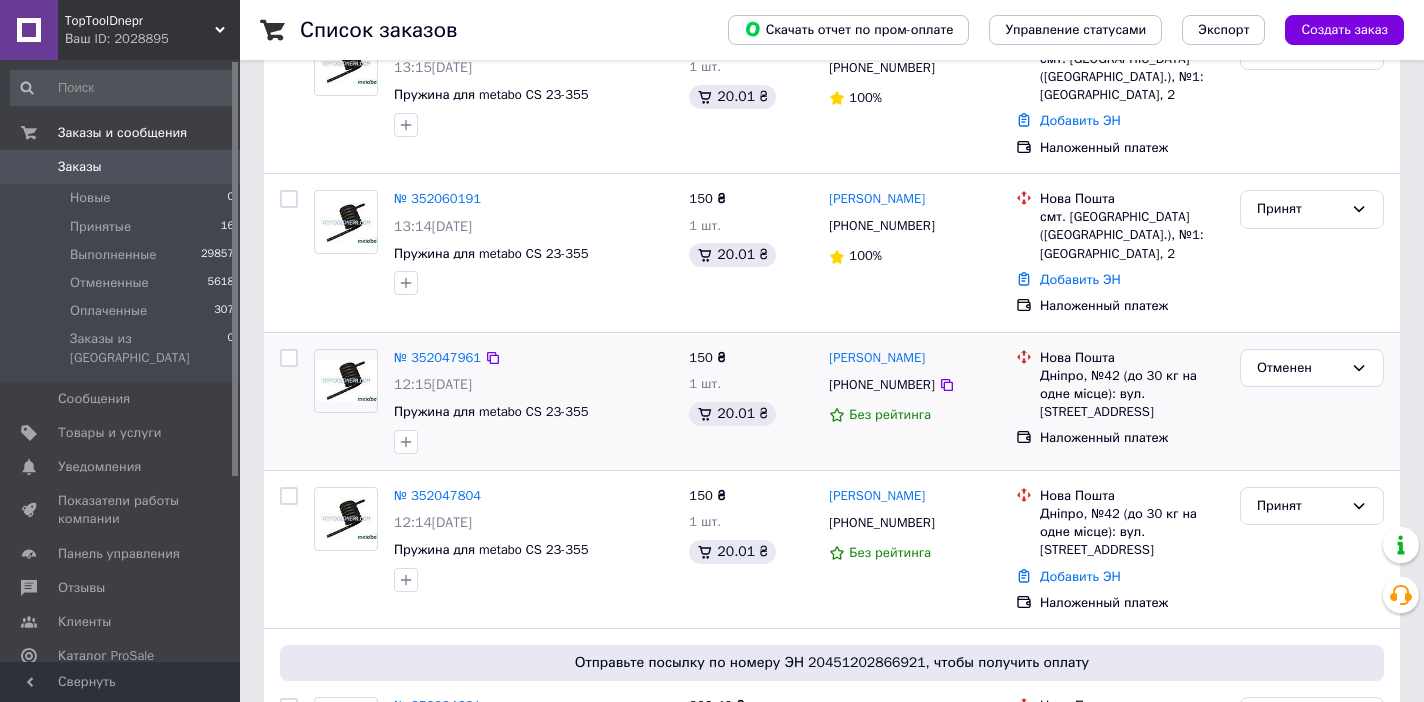 scroll, scrollTop: 100, scrollLeft: 0, axis: vertical 